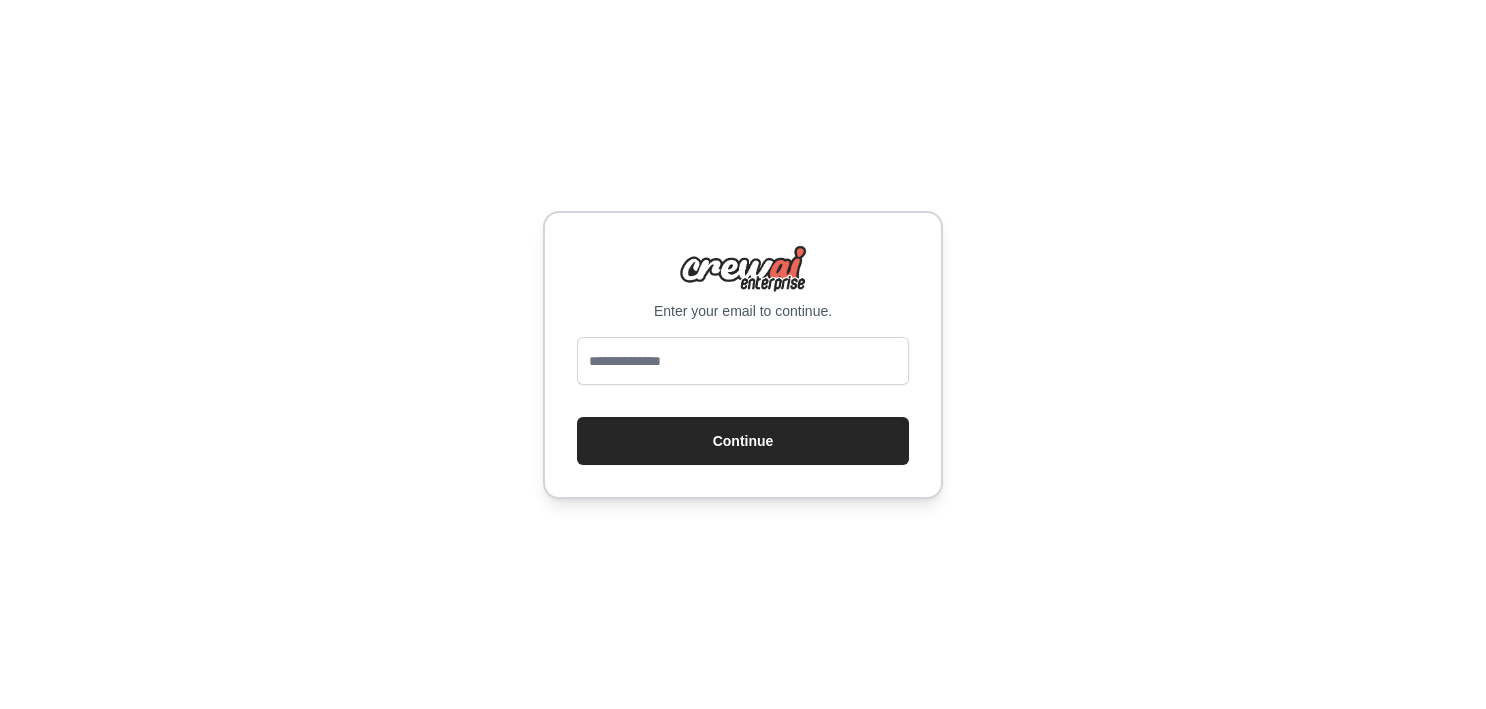 scroll, scrollTop: 0, scrollLeft: 0, axis: both 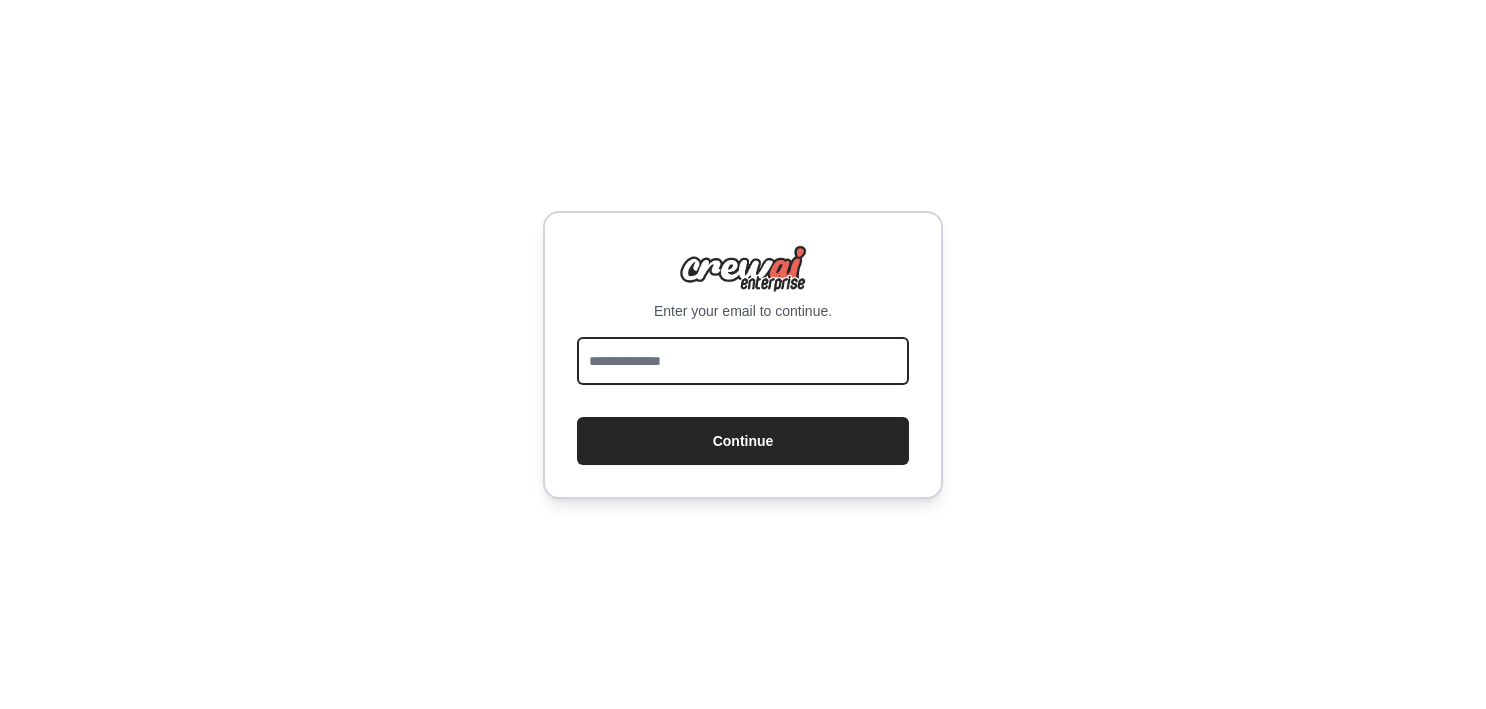 click at bounding box center [743, 361] 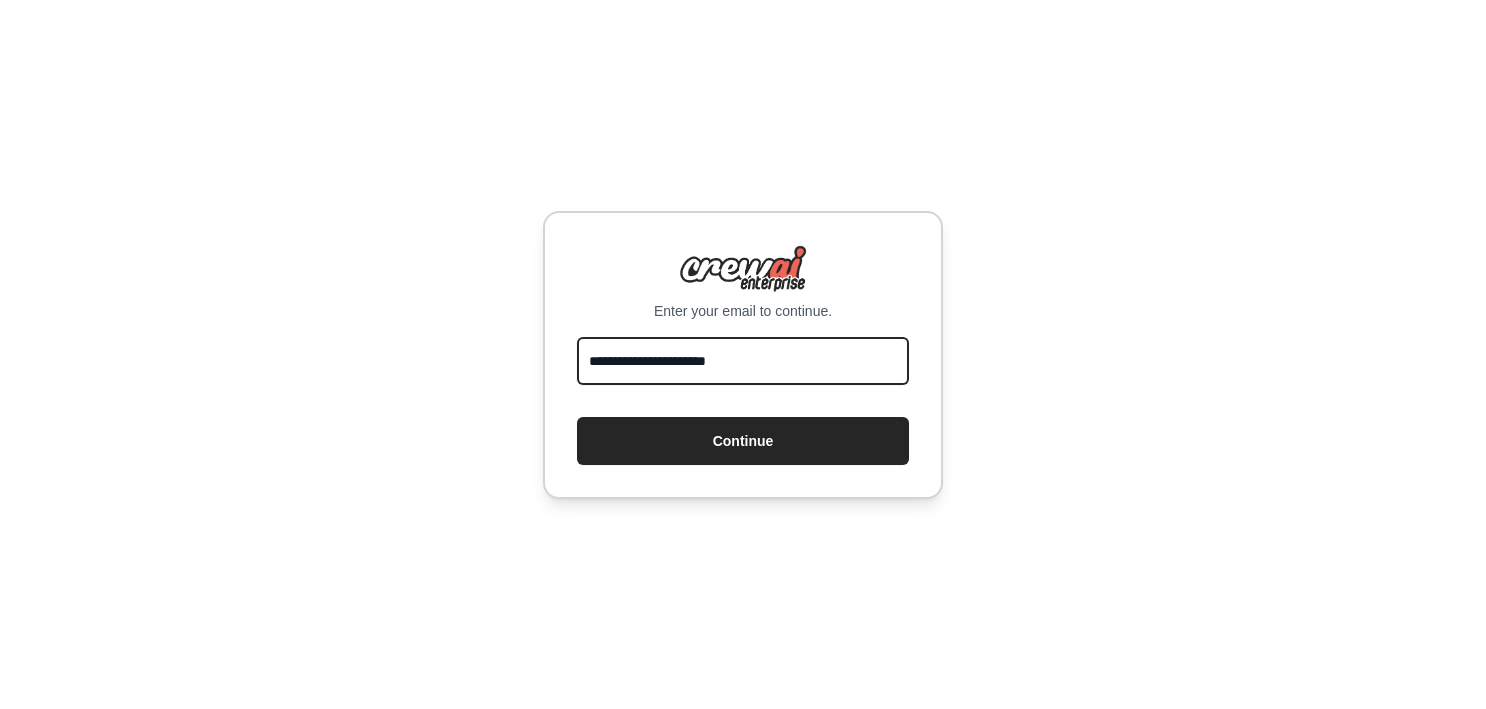 click on "**********" at bounding box center [743, 361] 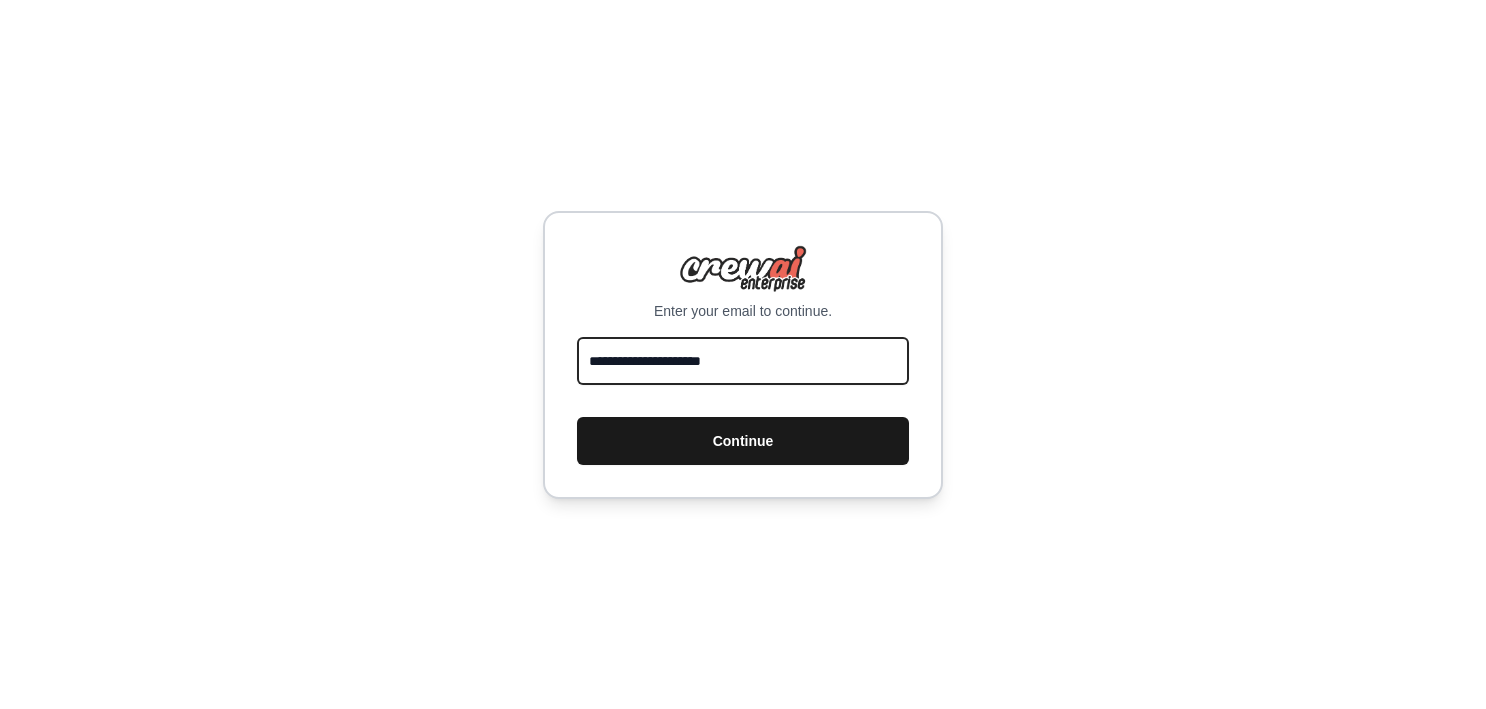 type on "**********" 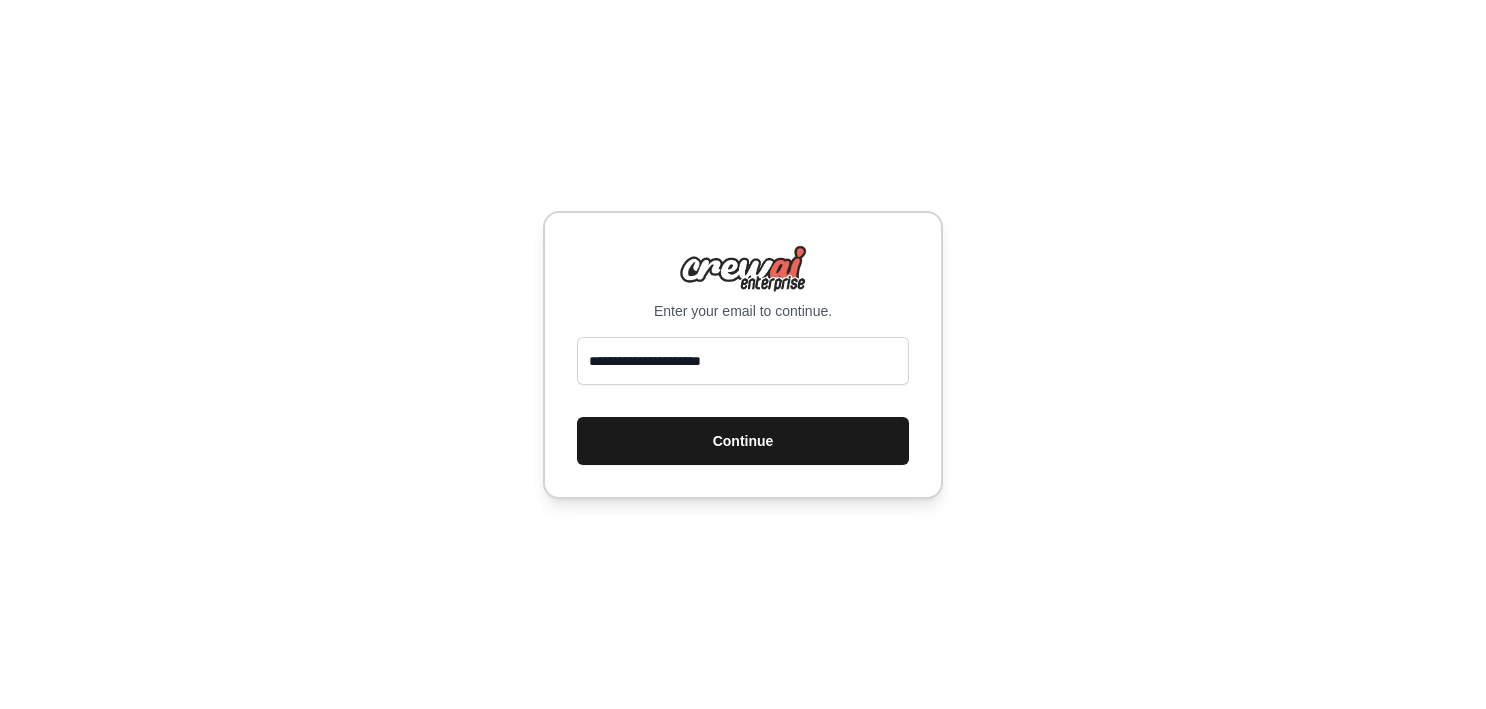 click on "Continue" at bounding box center (743, 441) 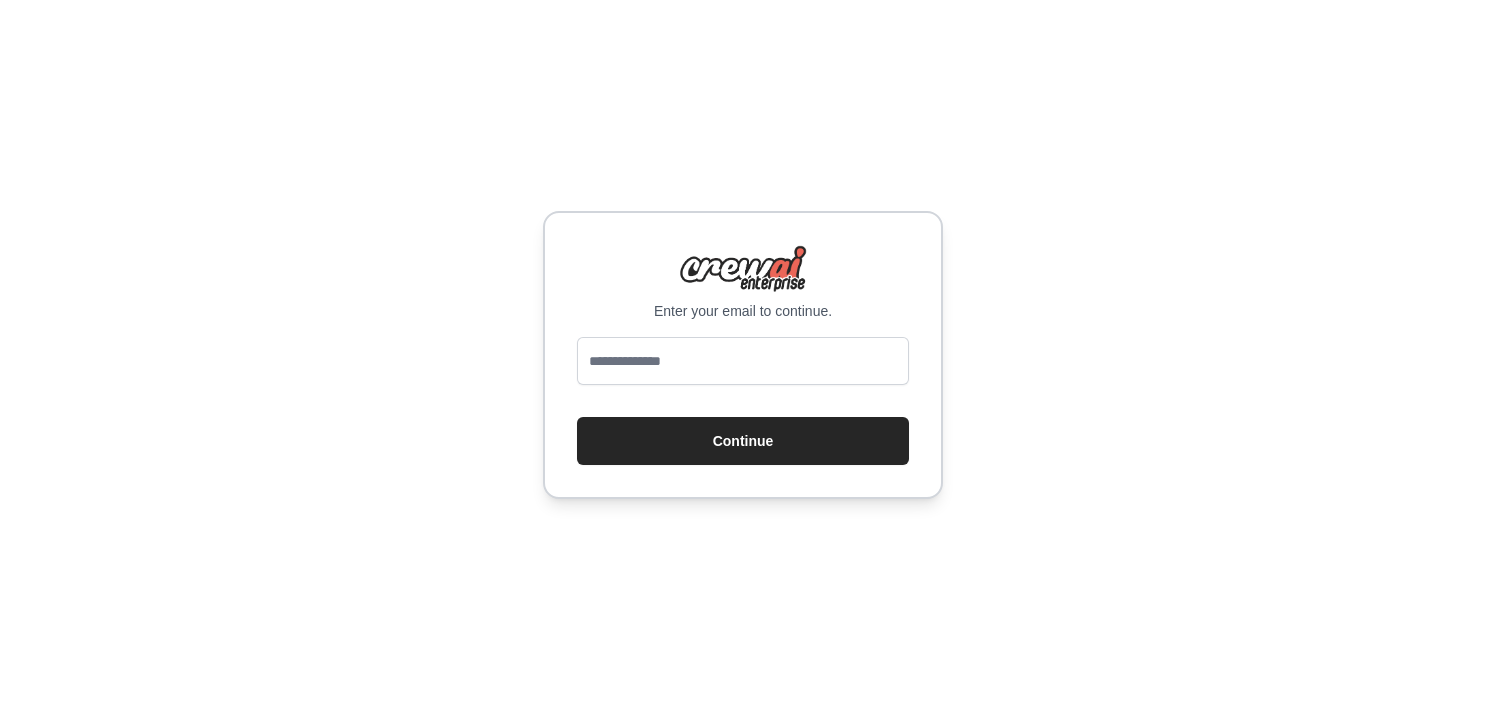 scroll, scrollTop: 0, scrollLeft: 0, axis: both 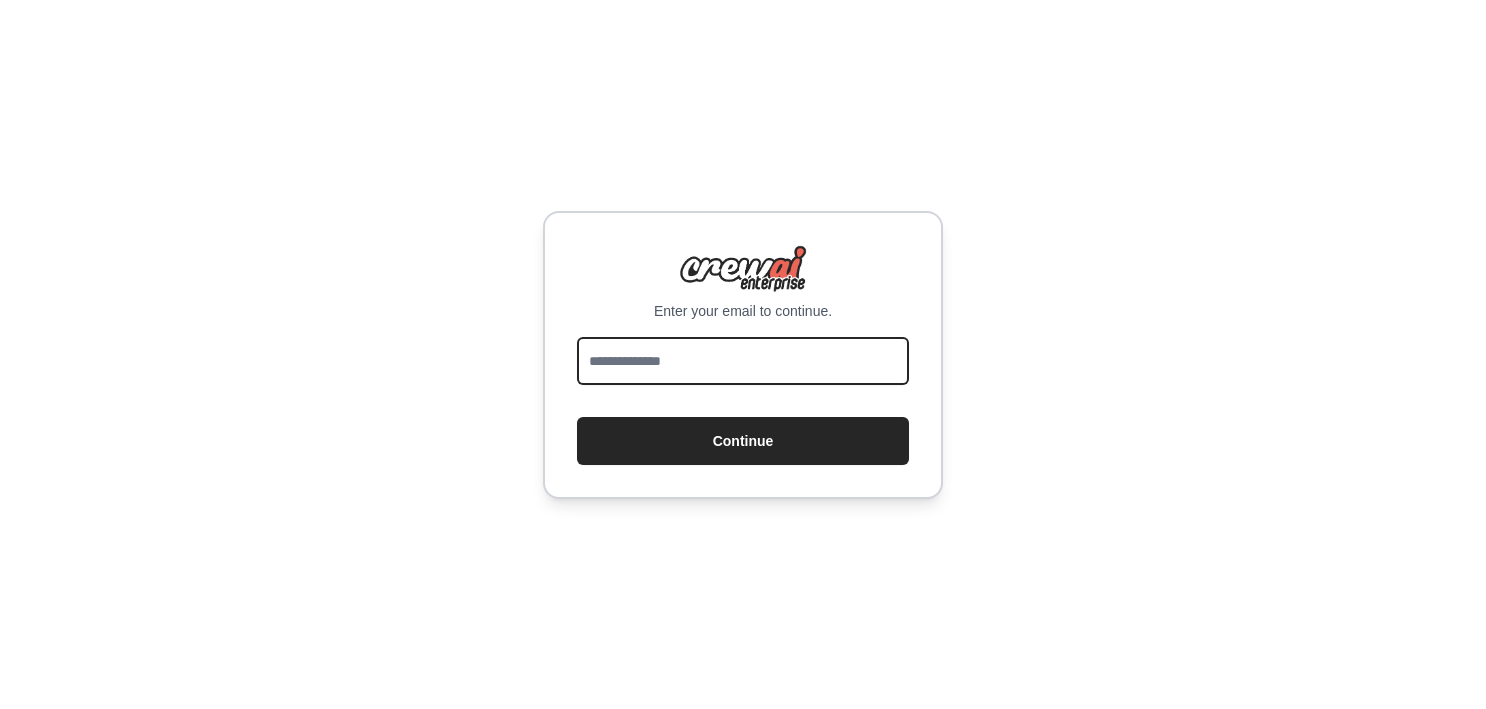 click at bounding box center (743, 361) 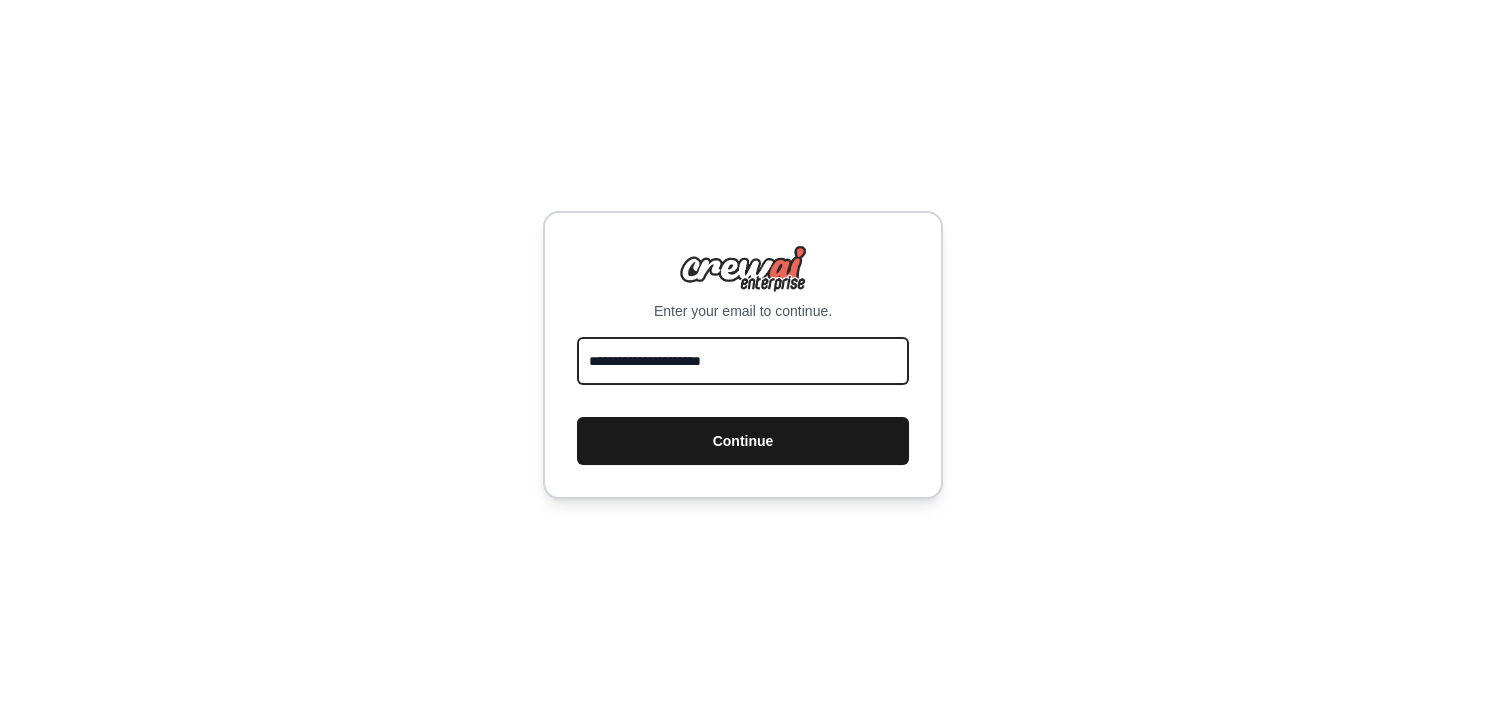 type on "**********" 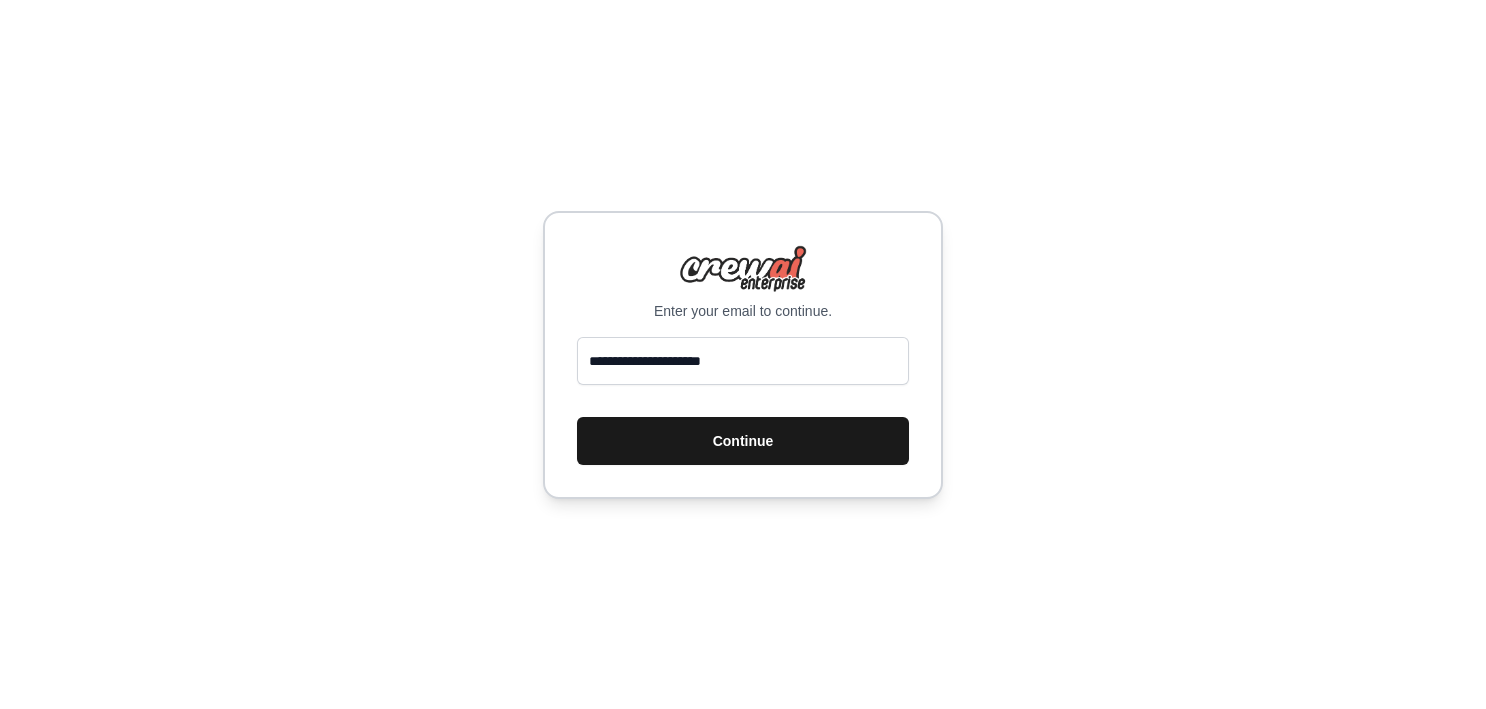 click on "Continue" at bounding box center [743, 441] 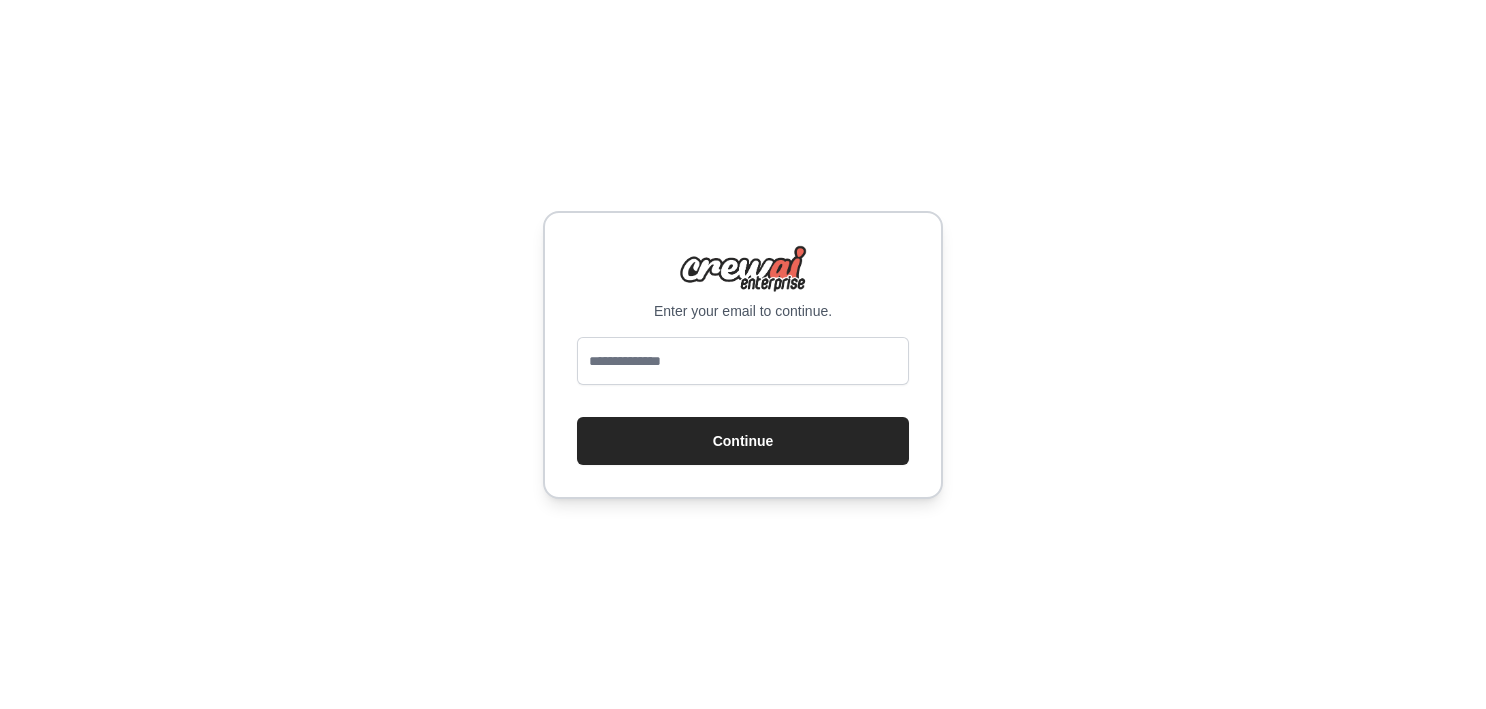 scroll, scrollTop: 0, scrollLeft: 0, axis: both 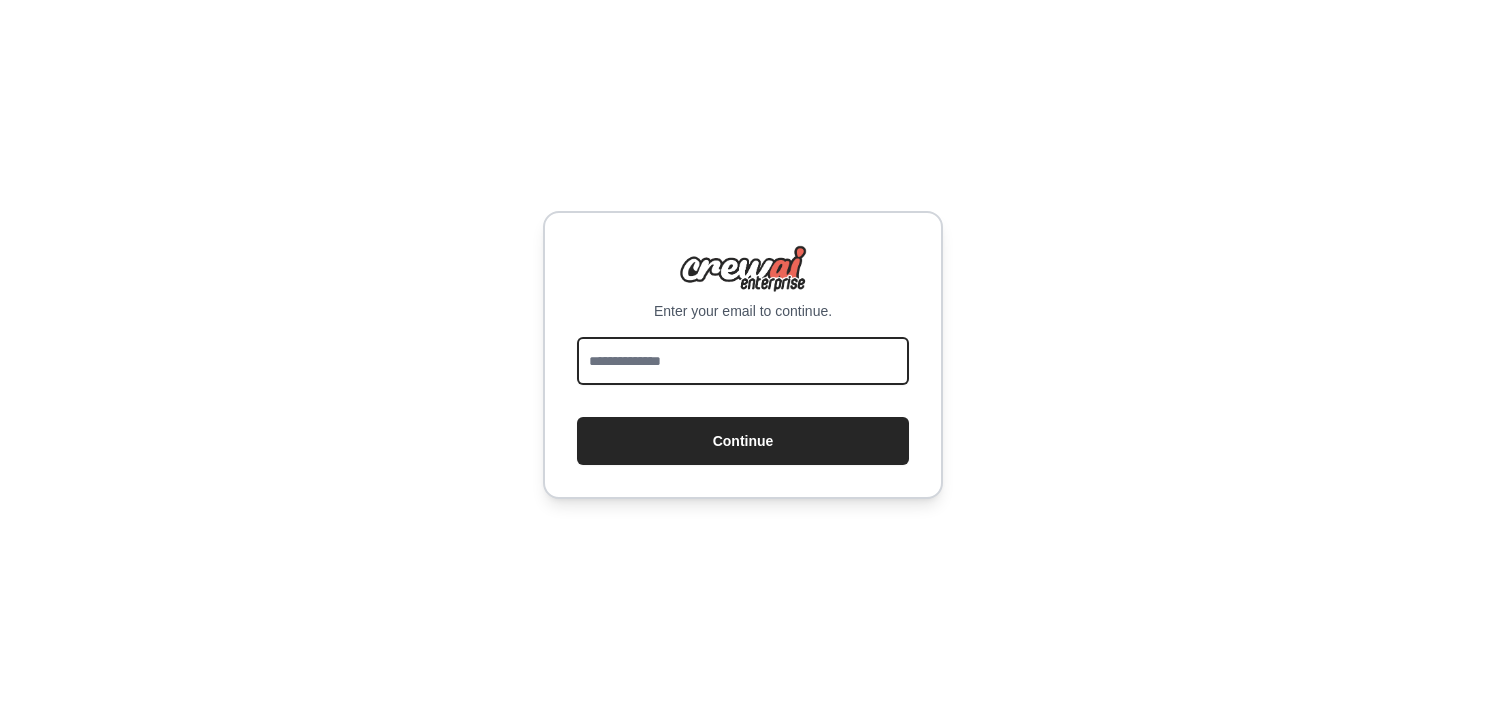 click at bounding box center (743, 361) 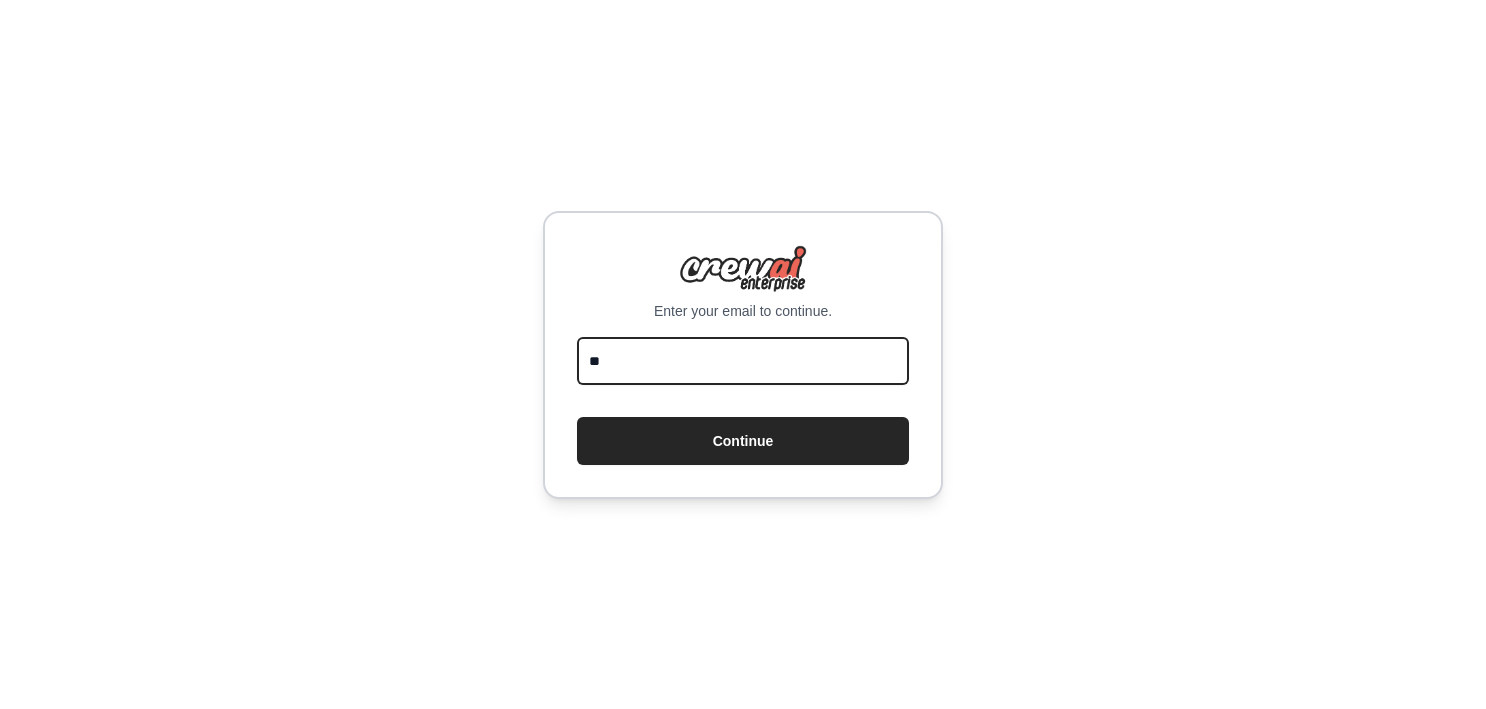 type on "*" 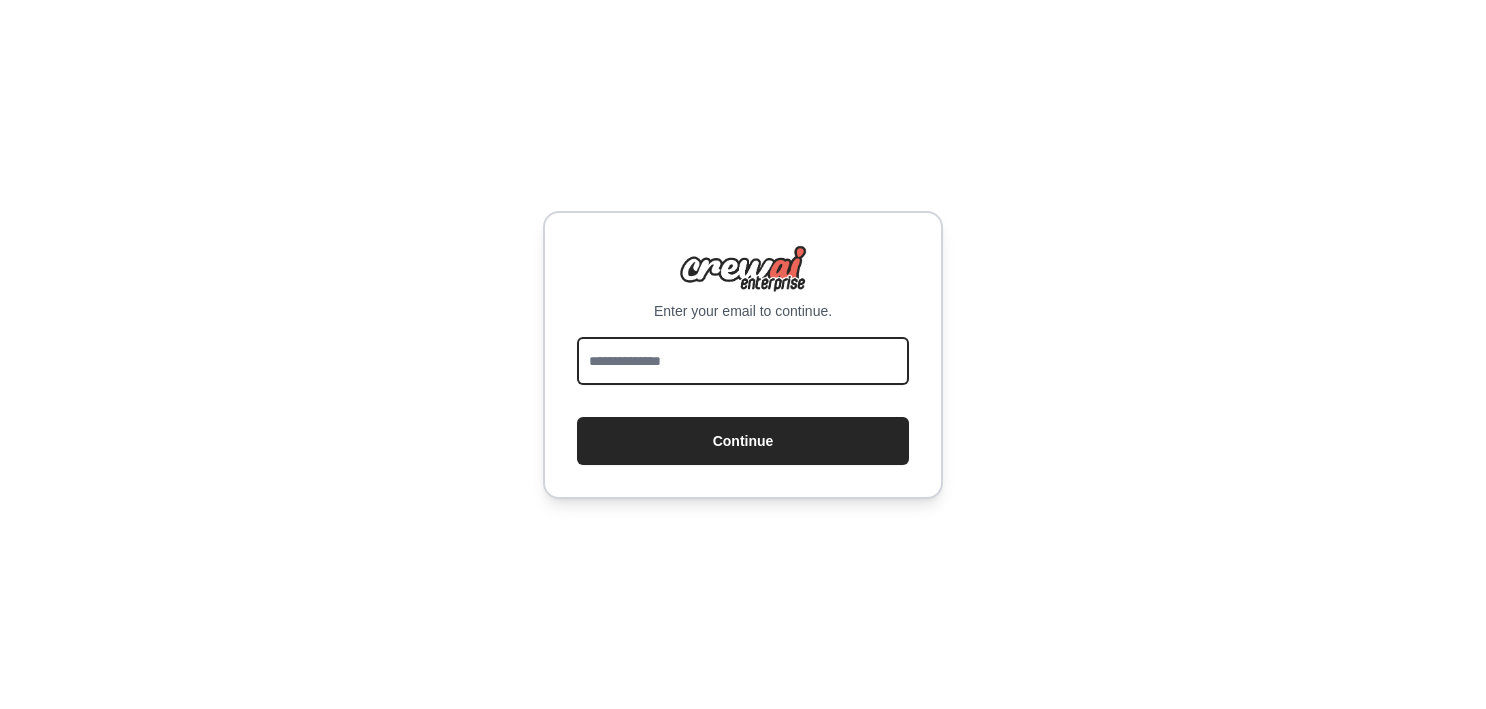 paste on "**********" 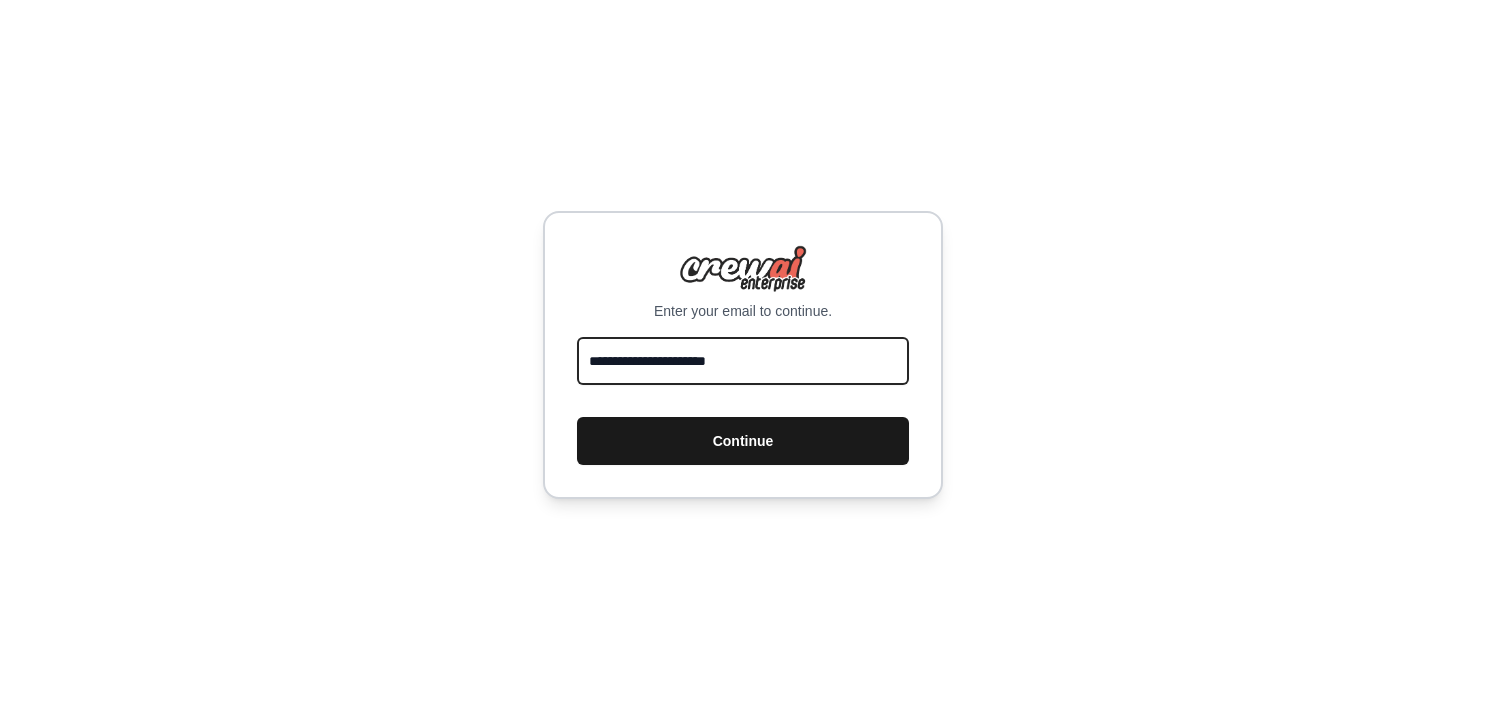 type on "**********" 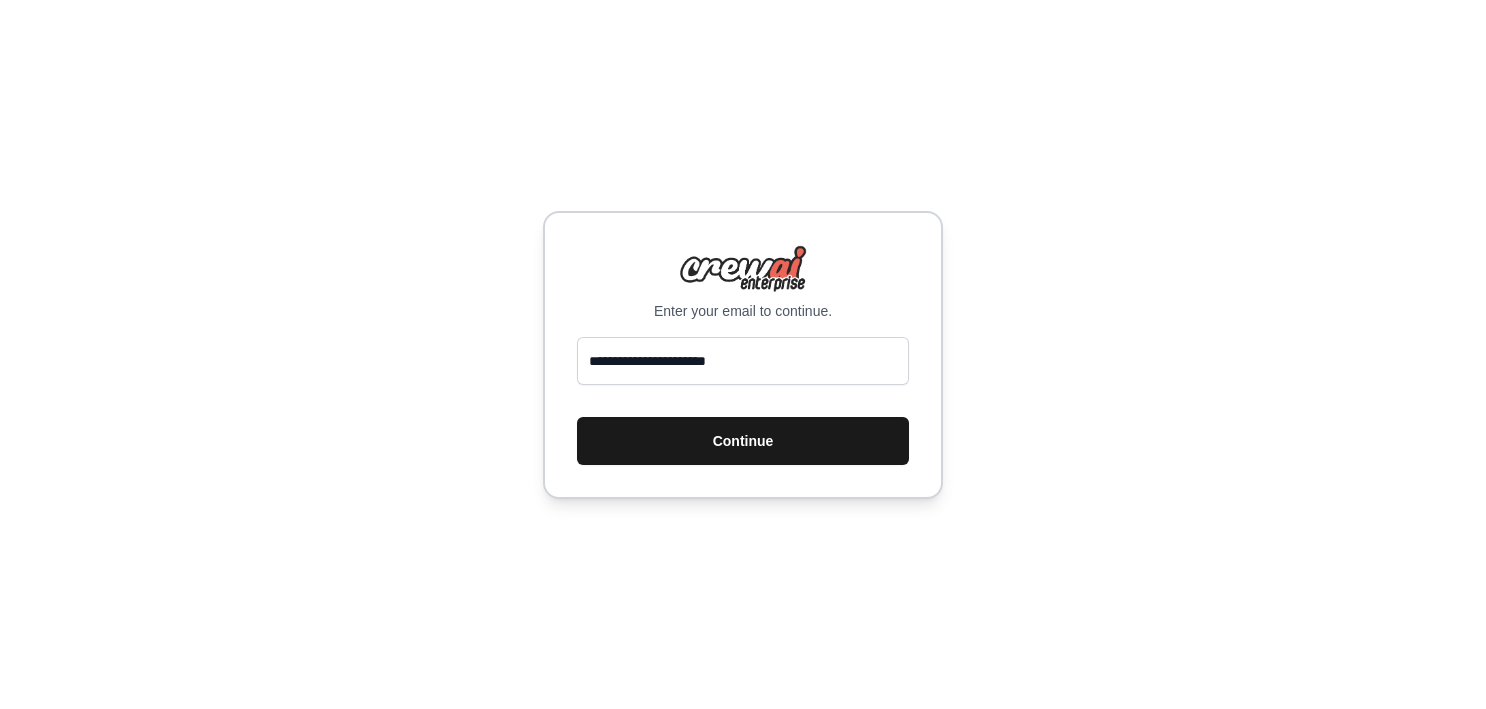click on "Continue" at bounding box center [743, 441] 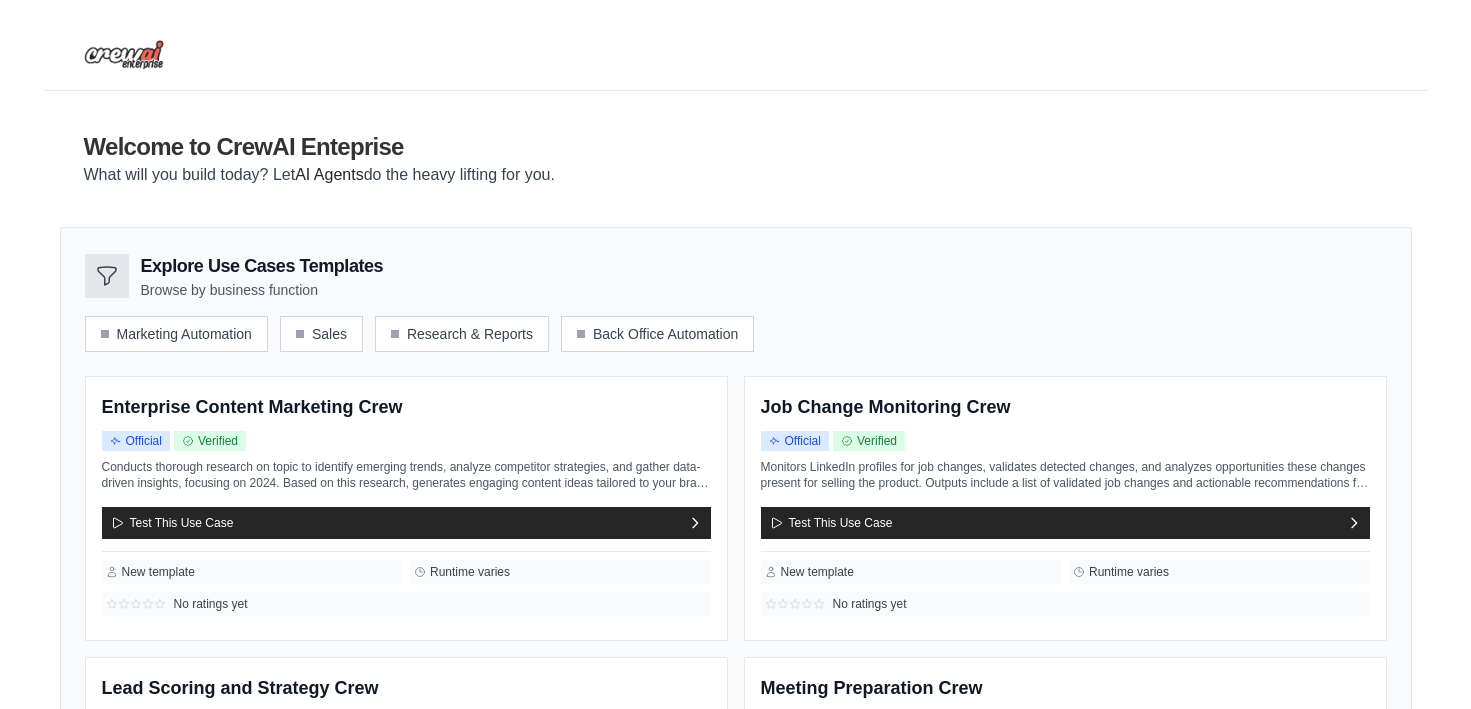 scroll, scrollTop: 0, scrollLeft: 0, axis: both 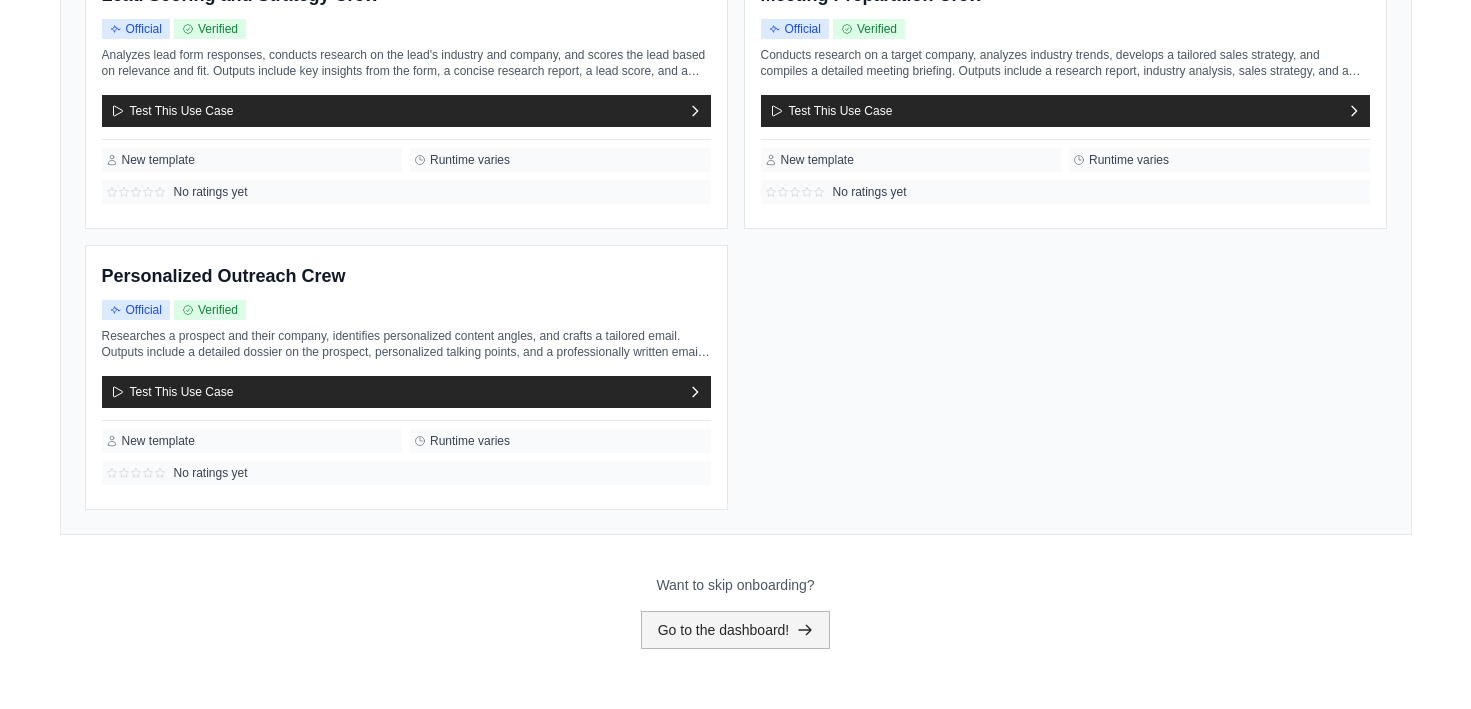 click on "Go to the dashboard!" at bounding box center [736, 630] 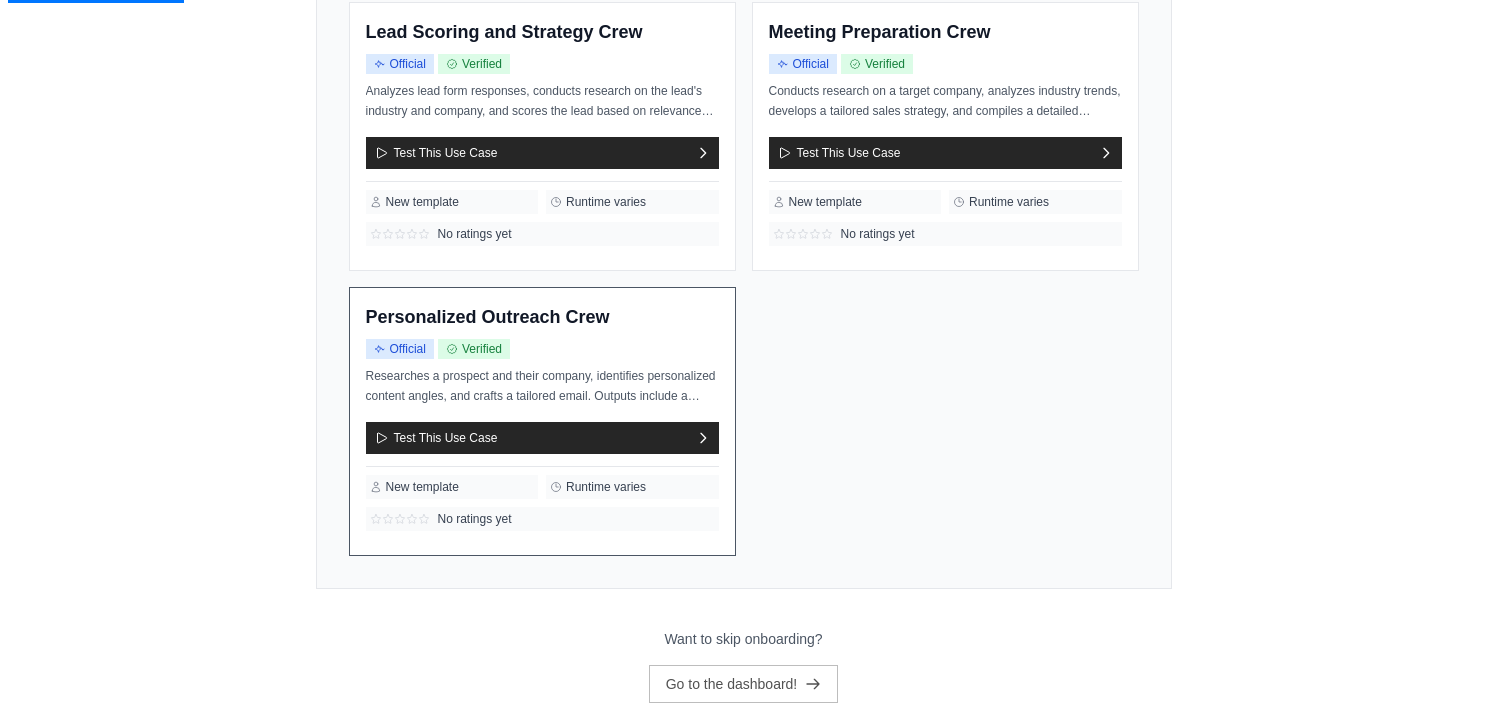 scroll, scrollTop: 0, scrollLeft: 0, axis: both 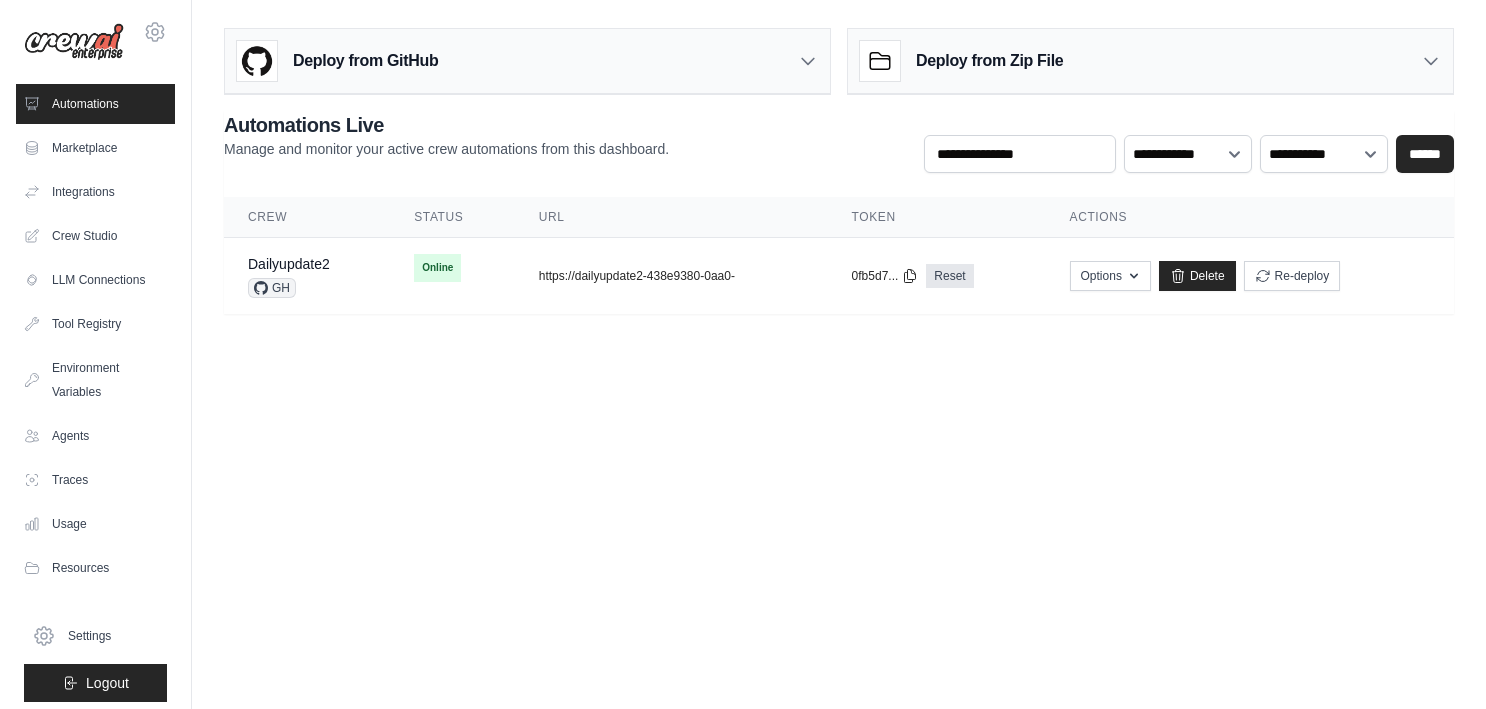click 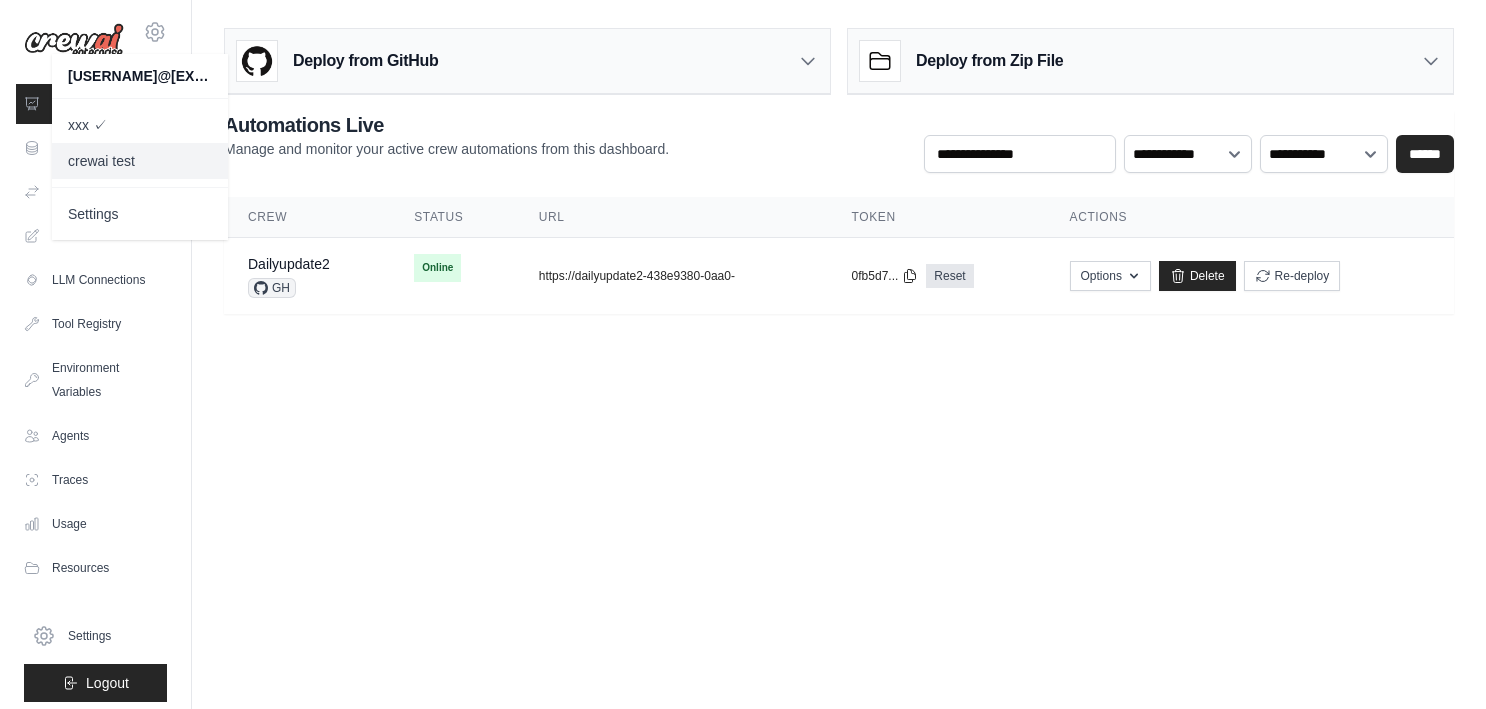 click on "crewai test" at bounding box center [140, 161] 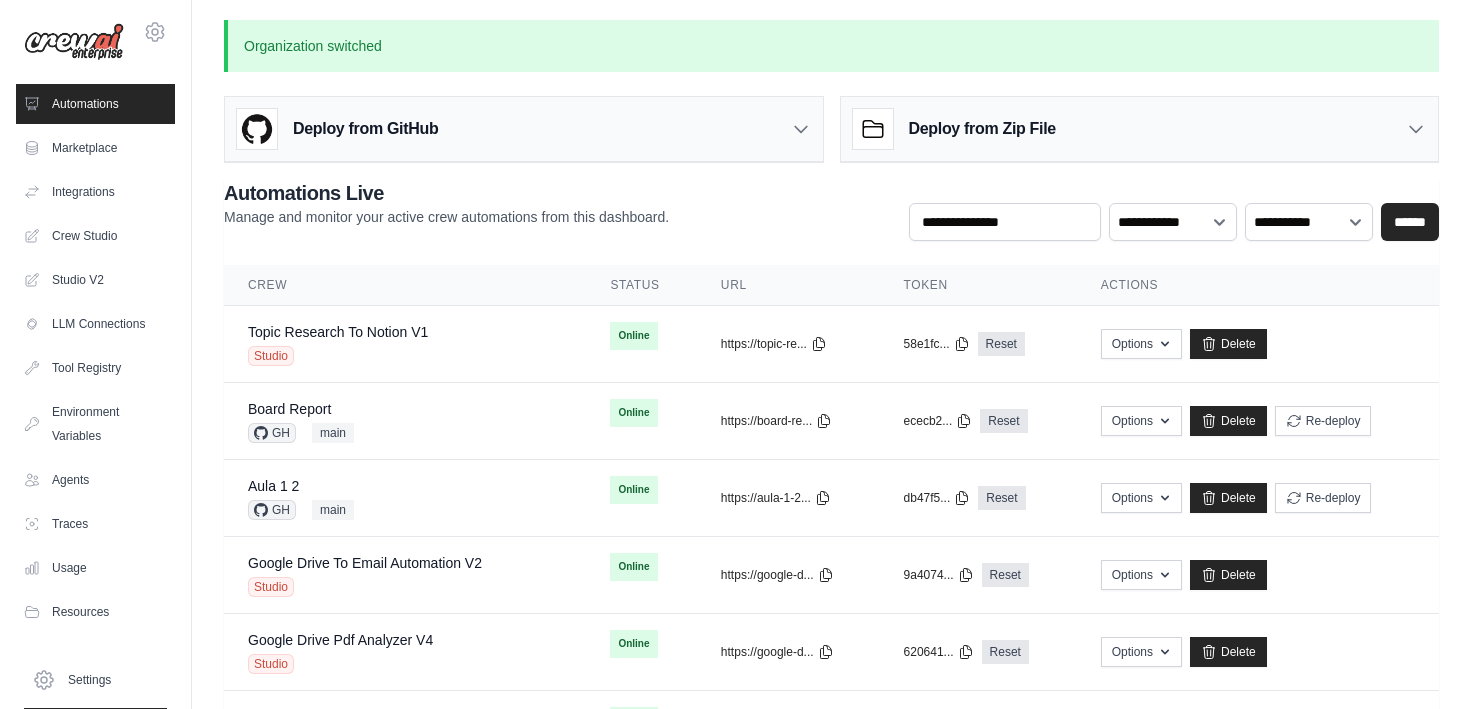 scroll, scrollTop: 0, scrollLeft: 0, axis: both 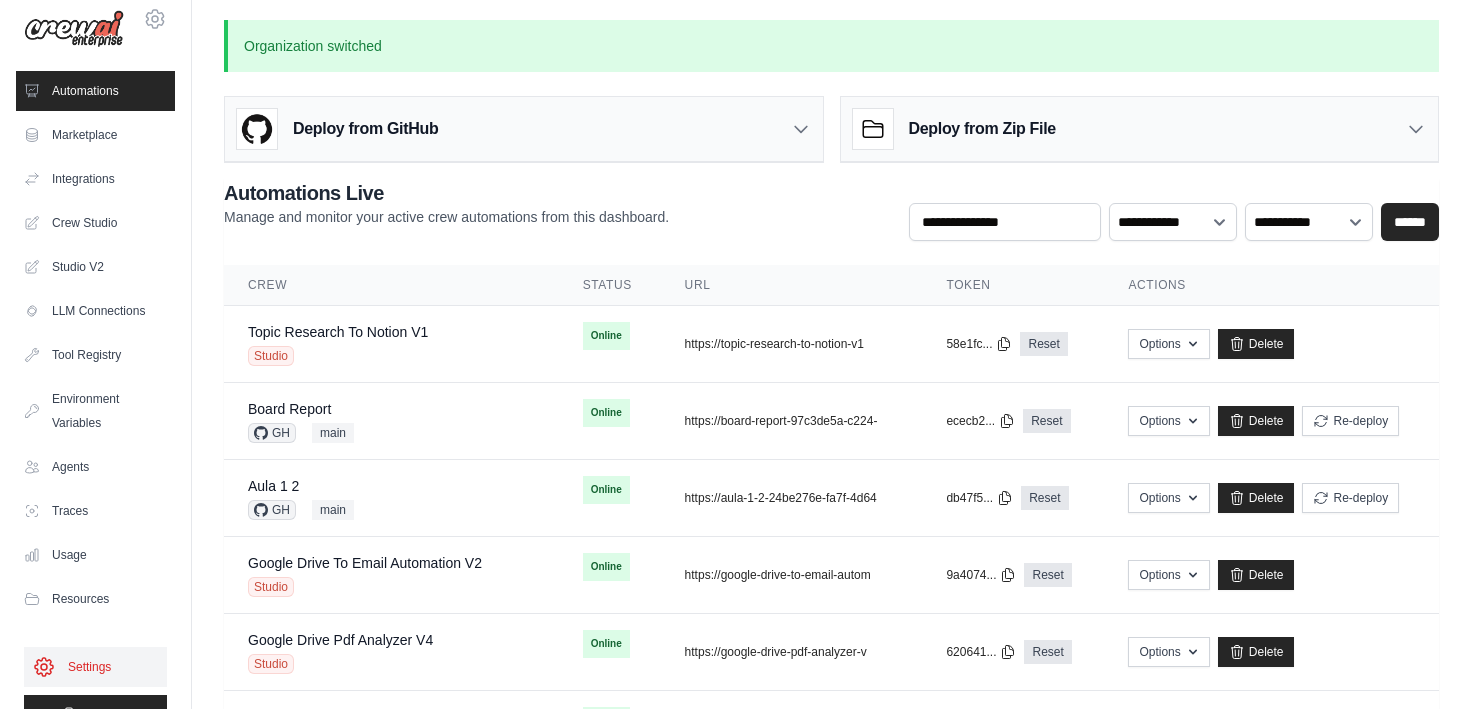 click on "Settings" at bounding box center [95, 667] 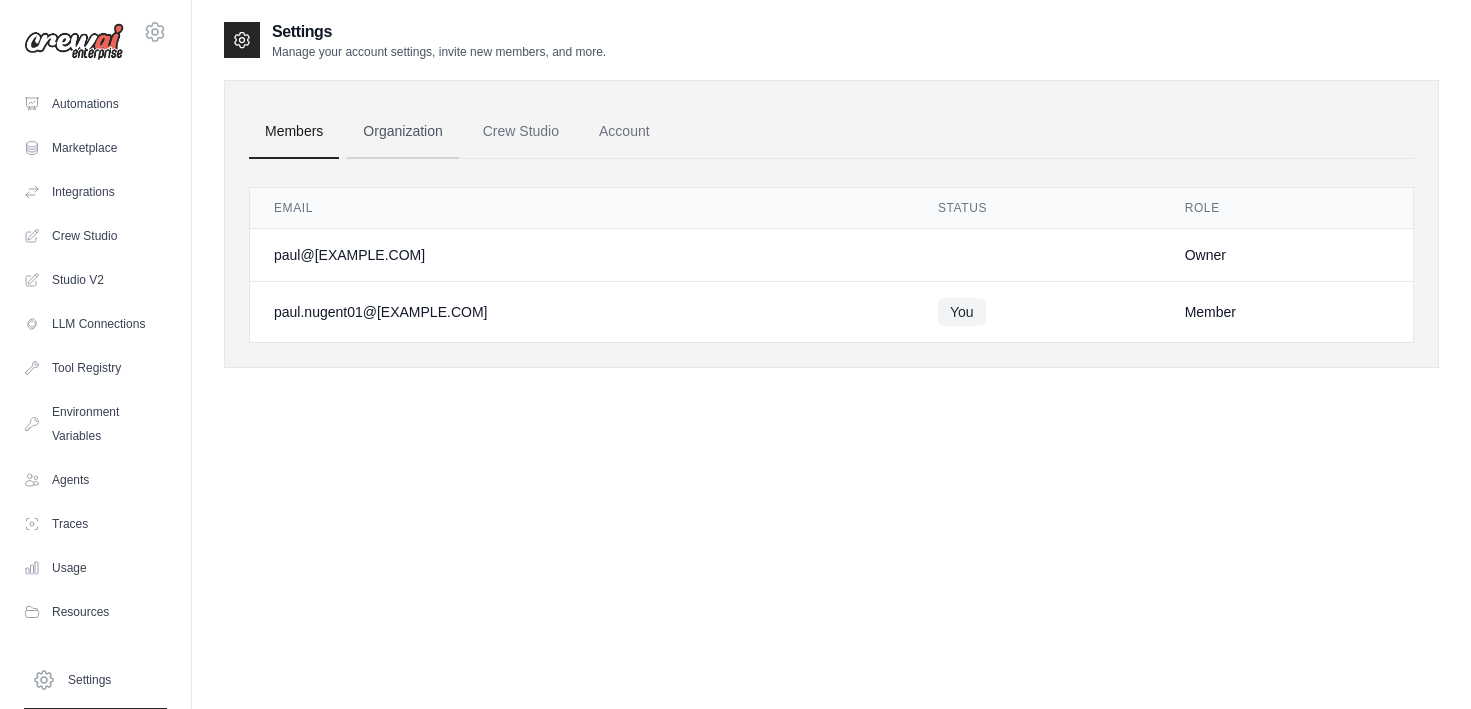 click on "Organization" at bounding box center (402, 132) 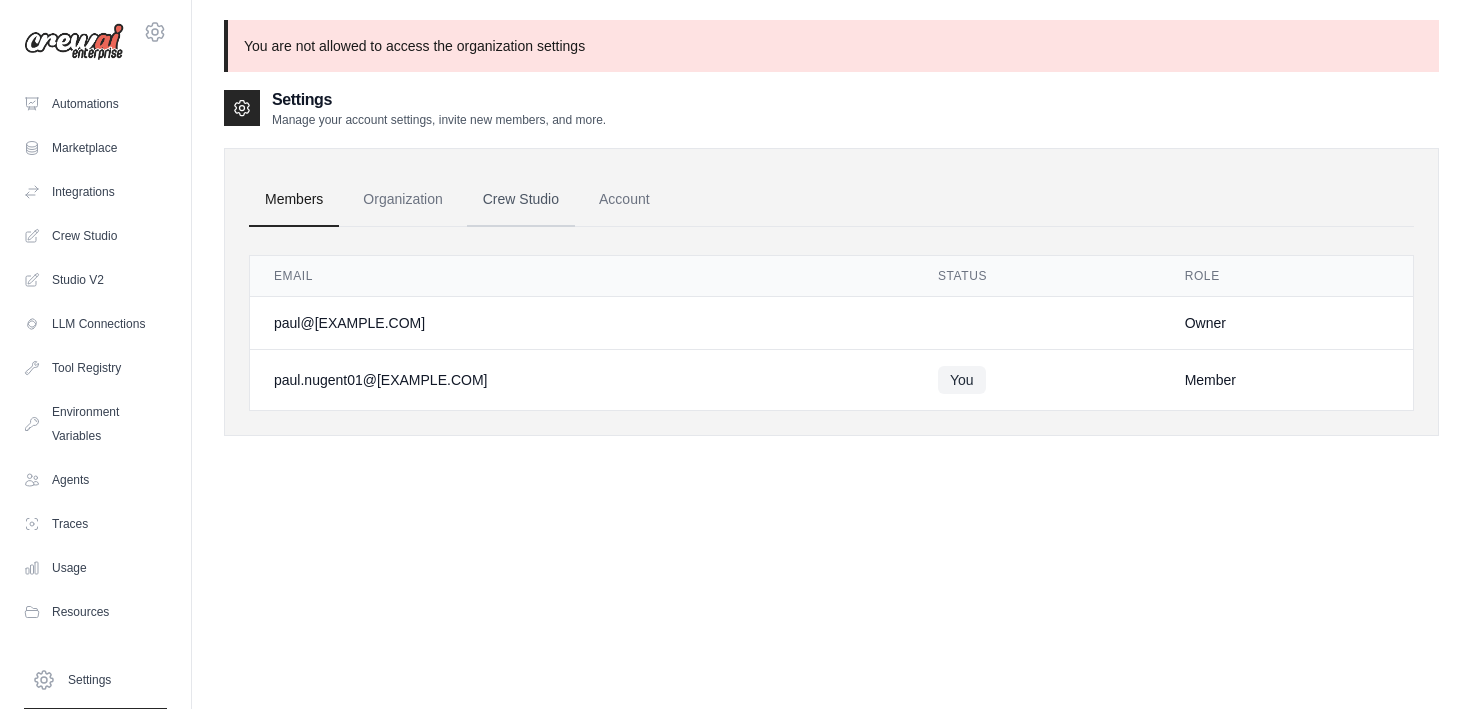 click on "Crew Studio" at bounding box center [521, 200] 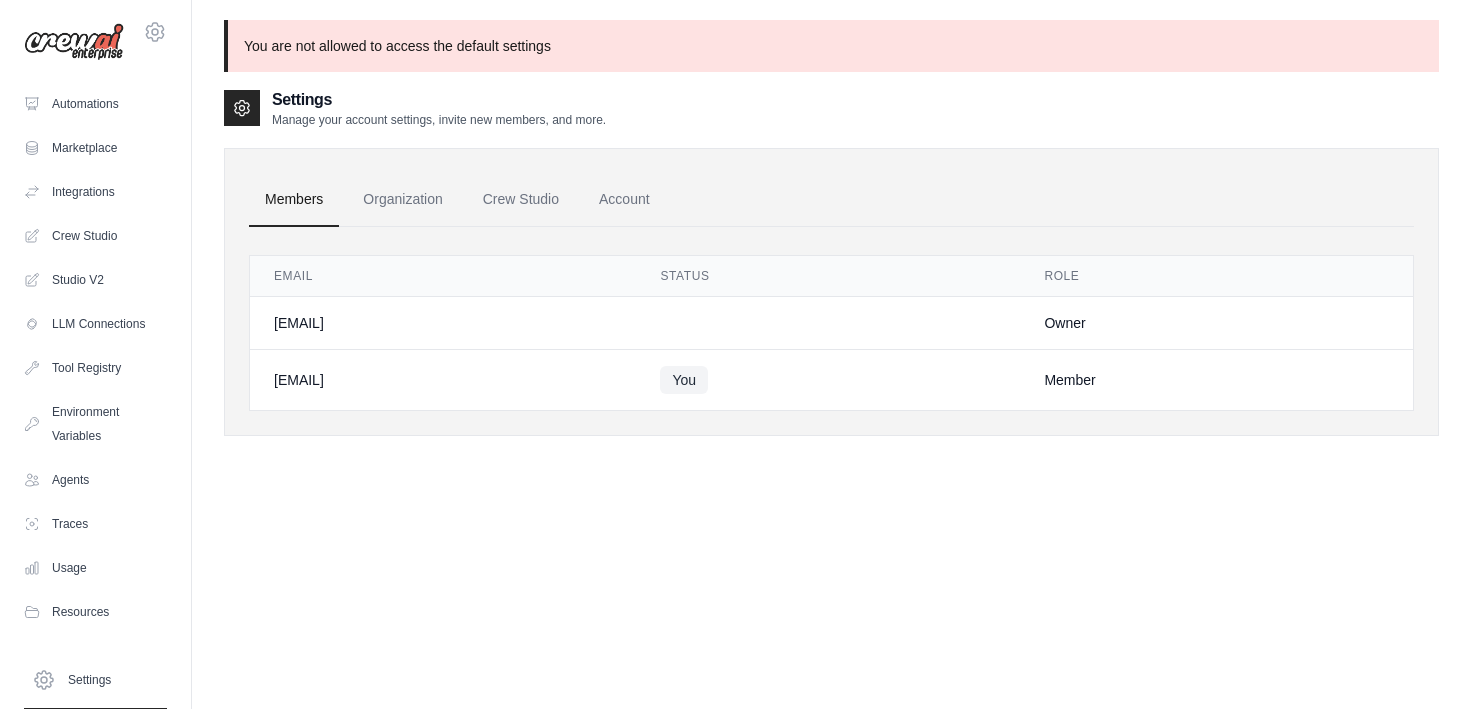 scroll, scrollTop: 0, scrollLeft: 0, axis: both 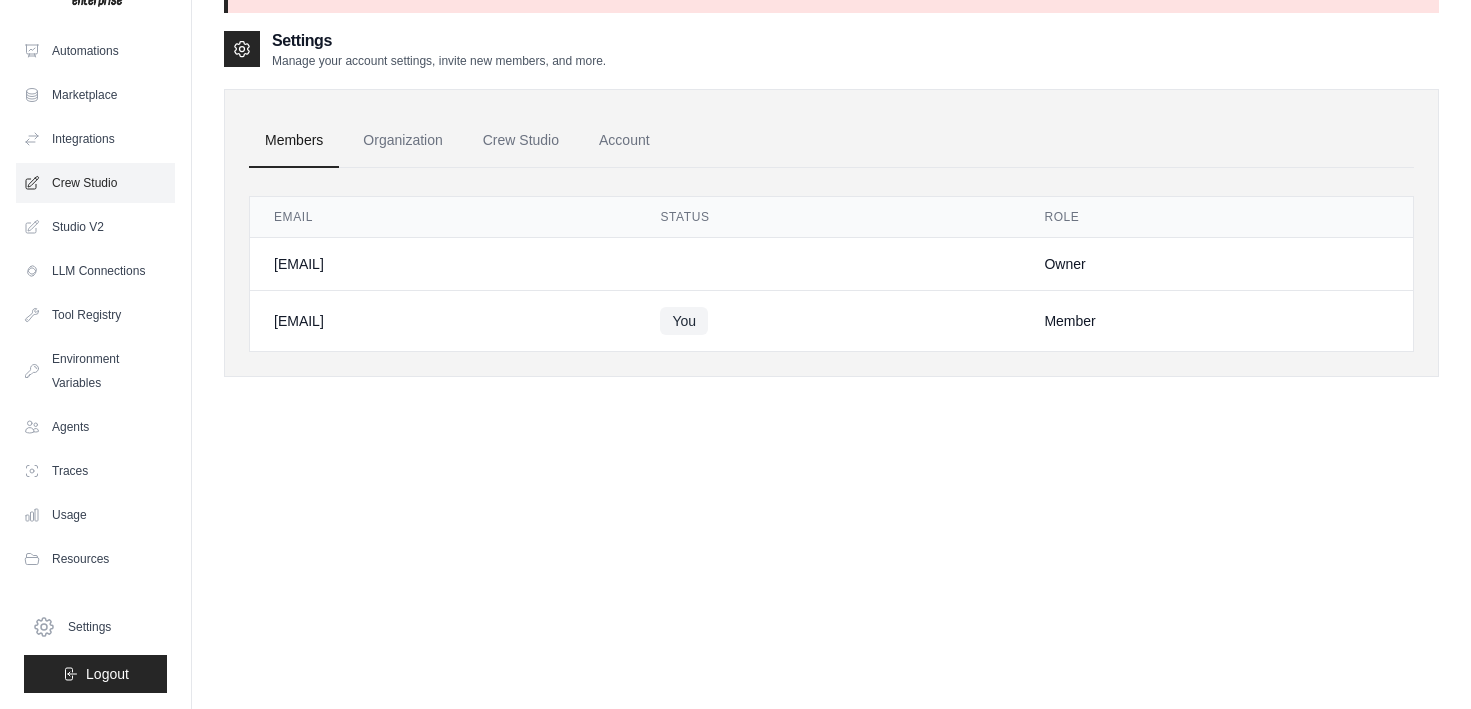 click on "Crew Studio" at bounding box center (95, 183) 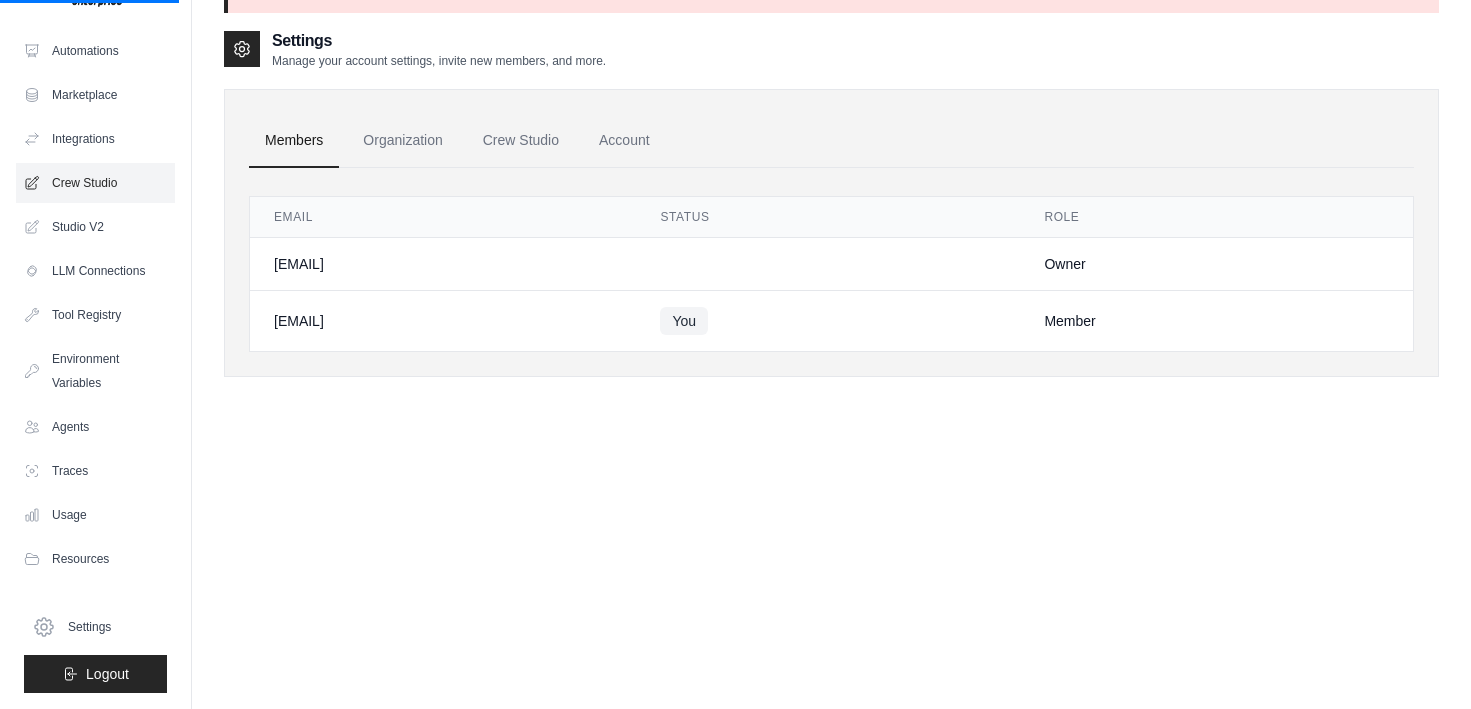 scroll, scrollTop: 0, scrollLeft: 0, axis: both 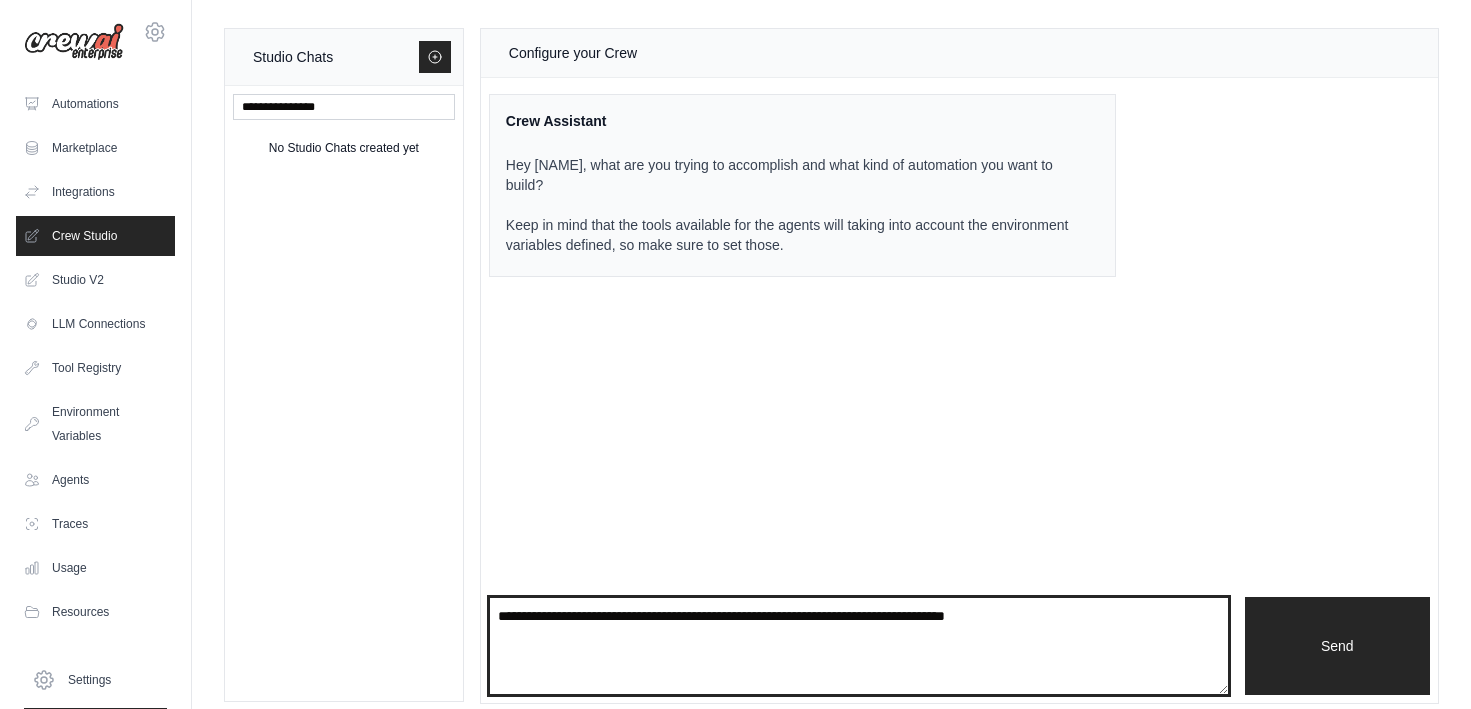 click at bounding box center [859, 646] 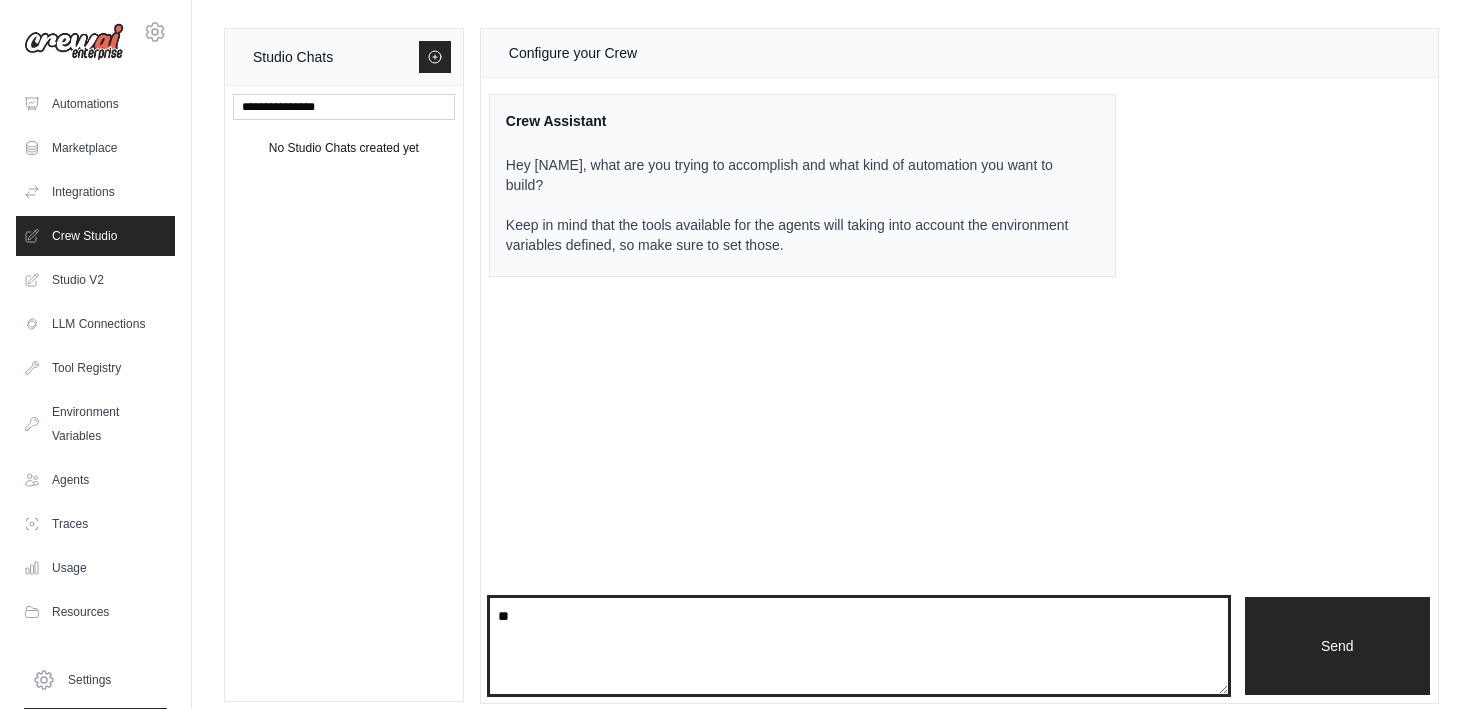 type on "**" 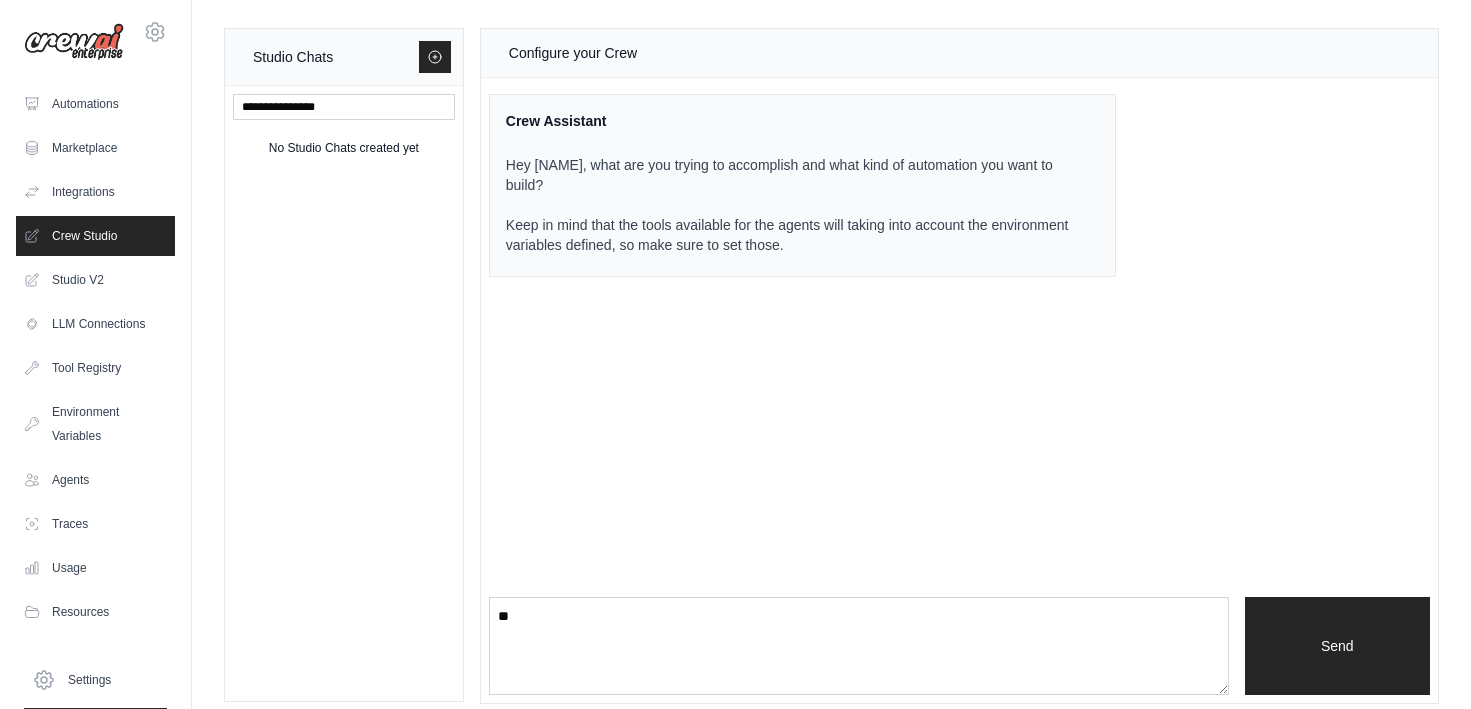 type 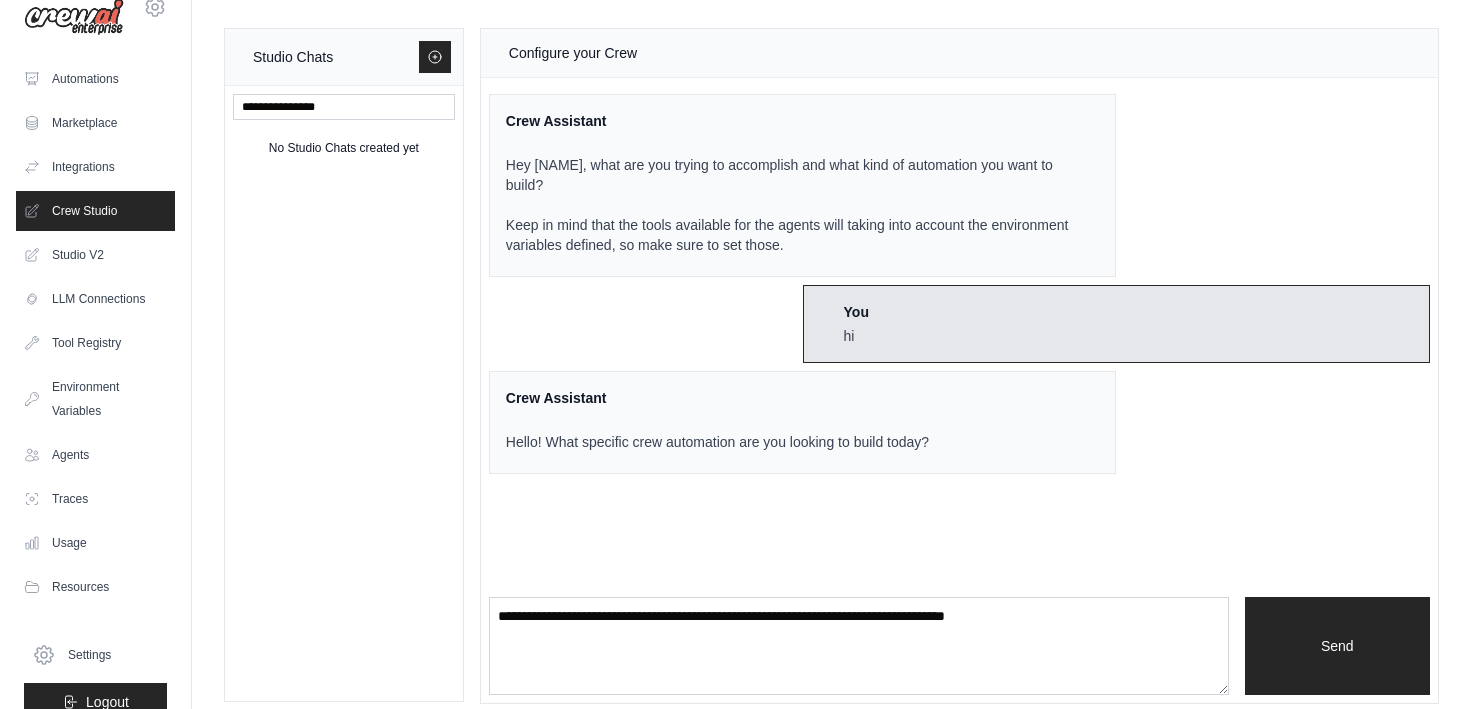 scroll, scrollTop: 53, scrollLeft: 0, axis: vertical 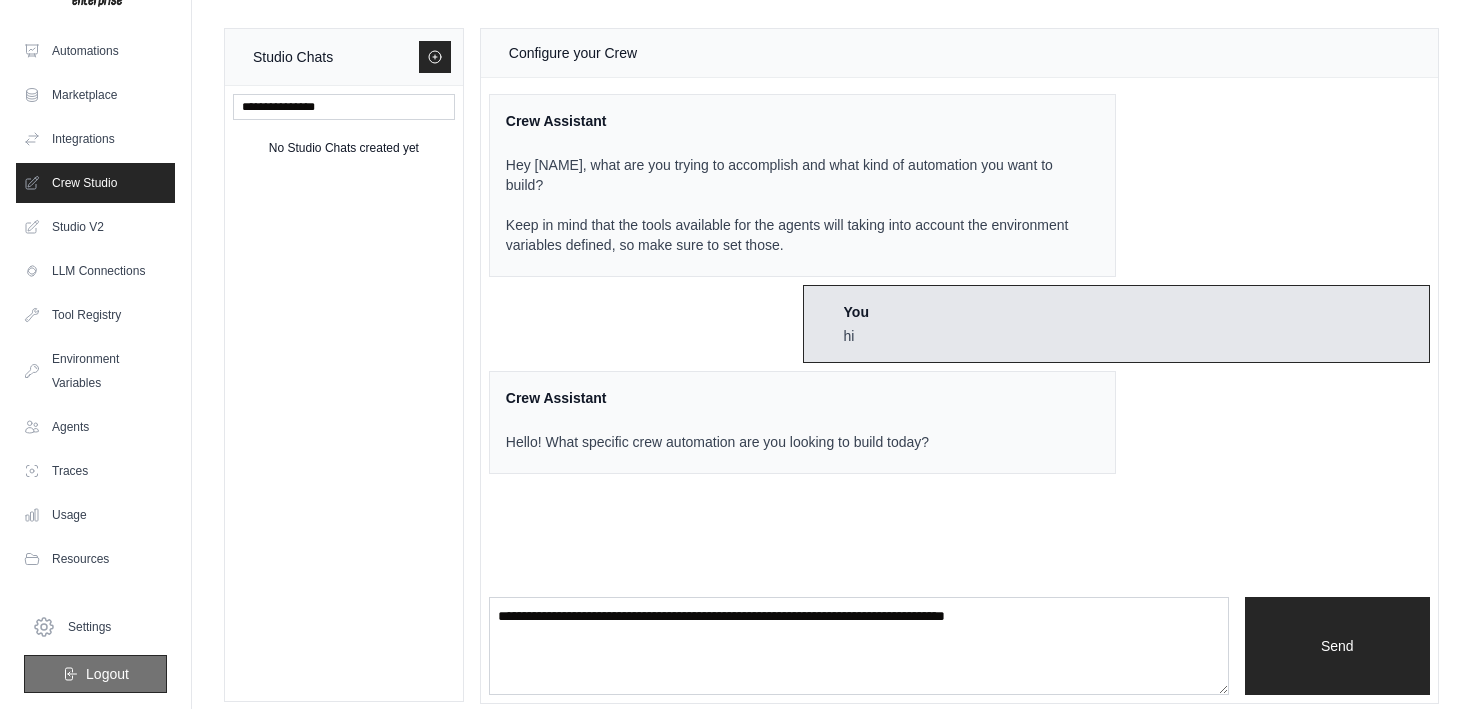 click on "Logout" at bounding box center (95, 674) 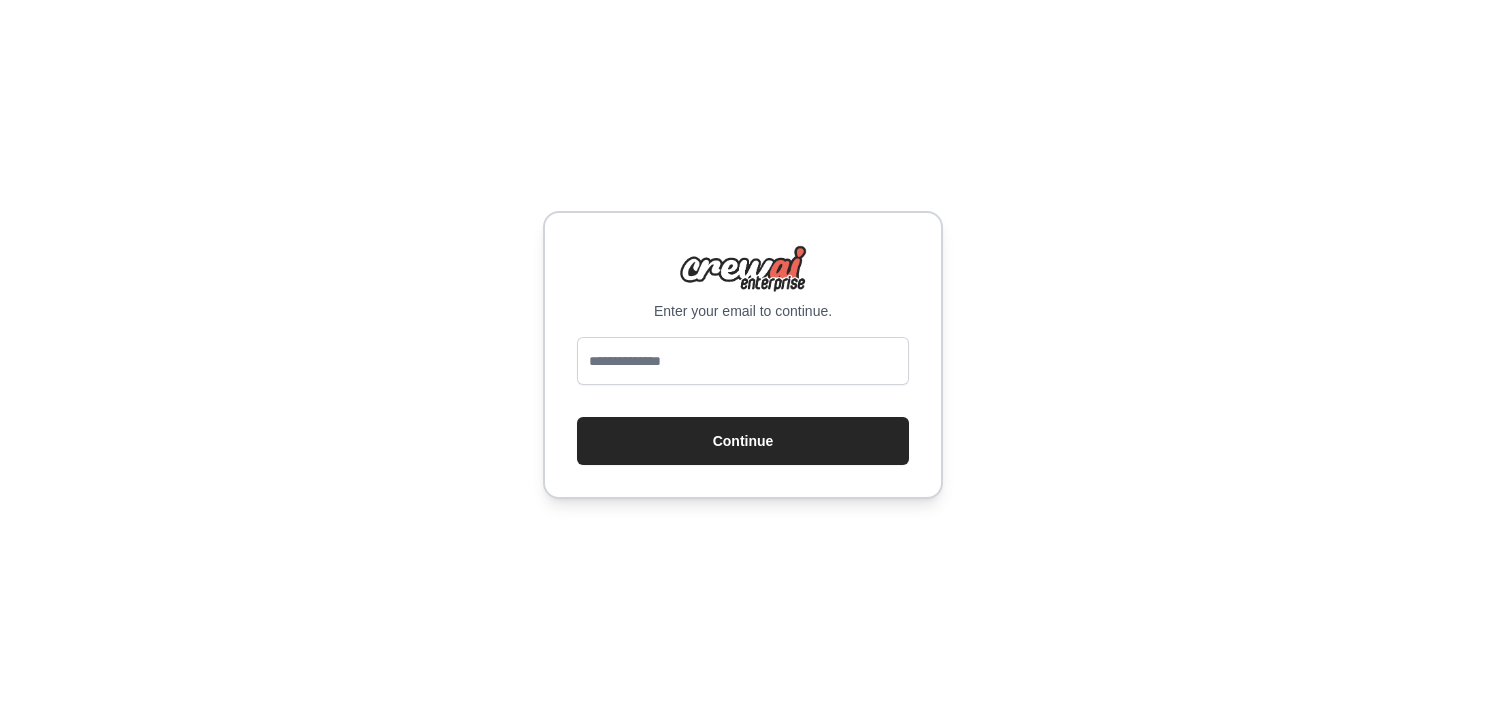 scroll, scrollTop: 0, scrollLeft: 0, axis: both 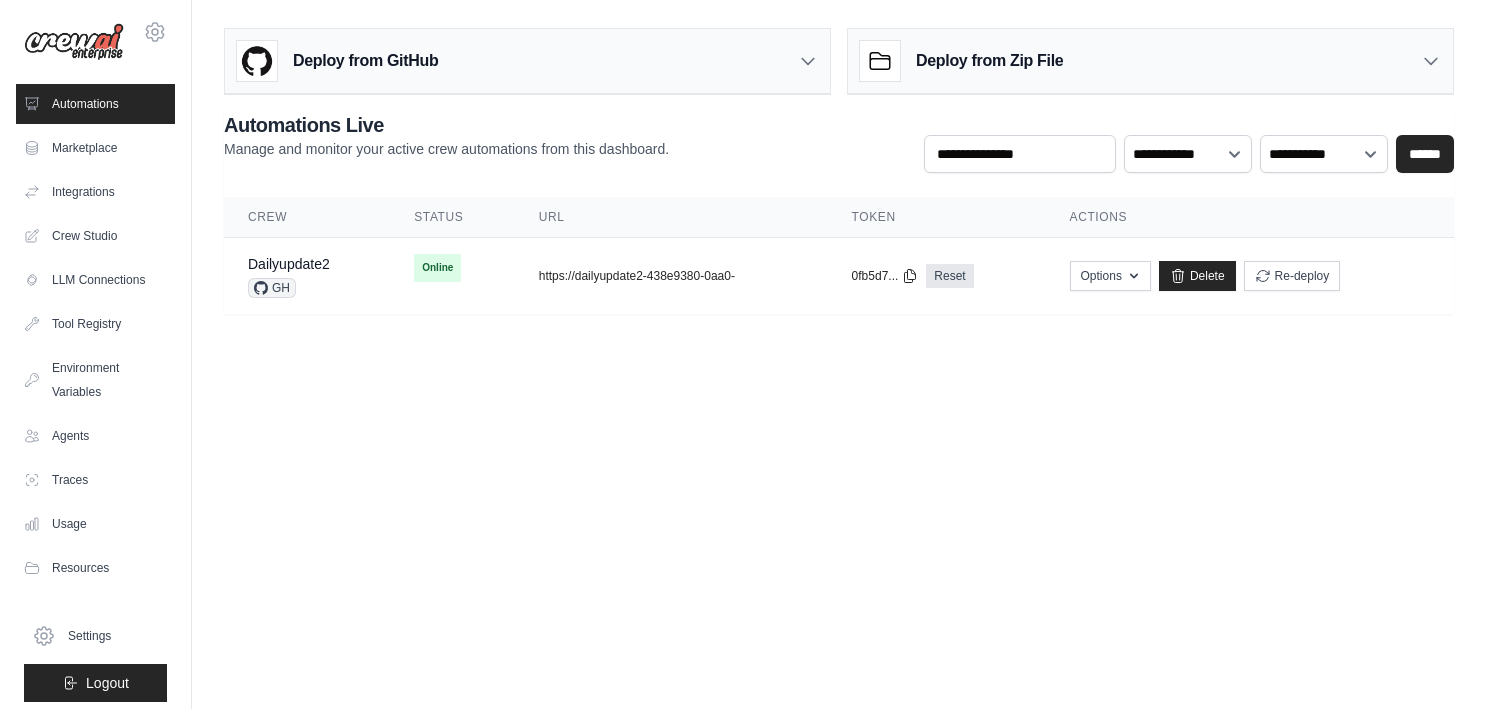 click 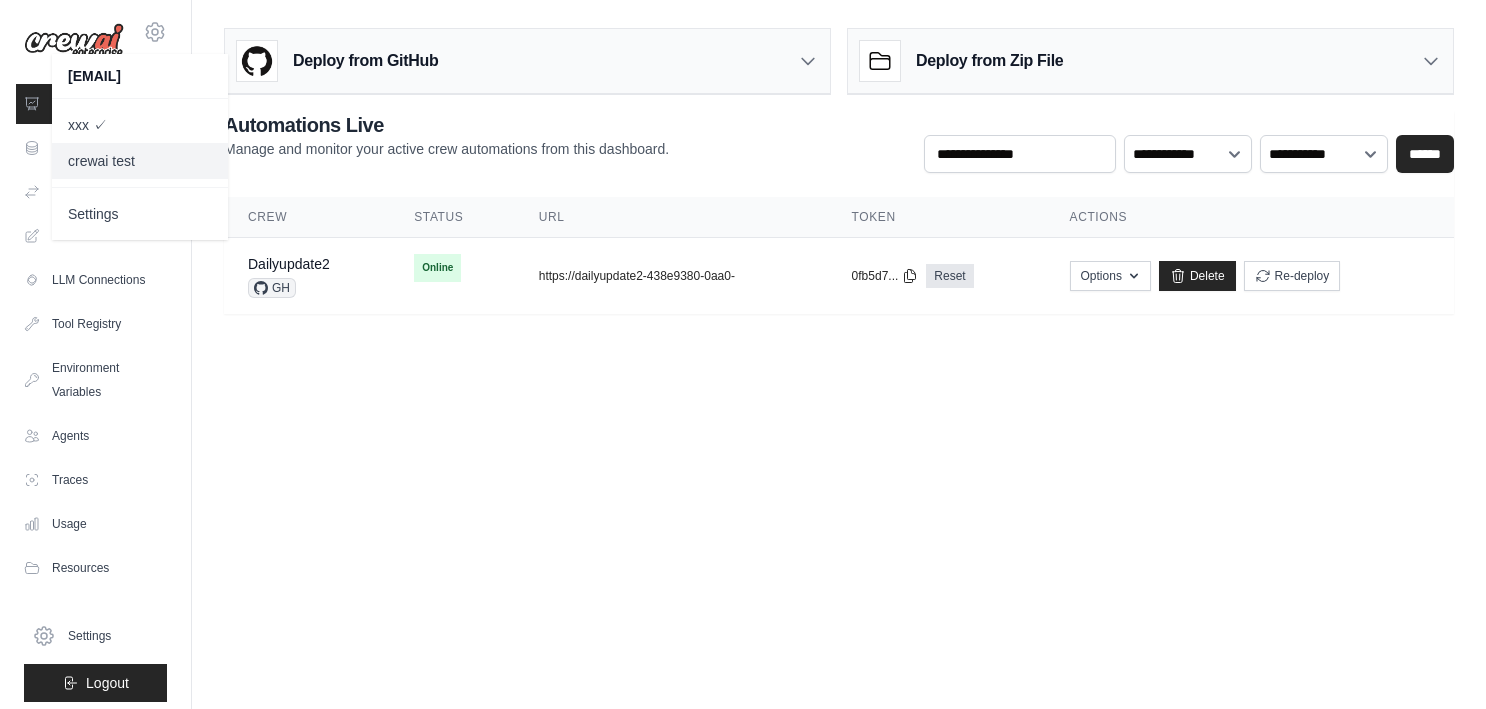 click on "crewai test" at bounding box center (140, 161) 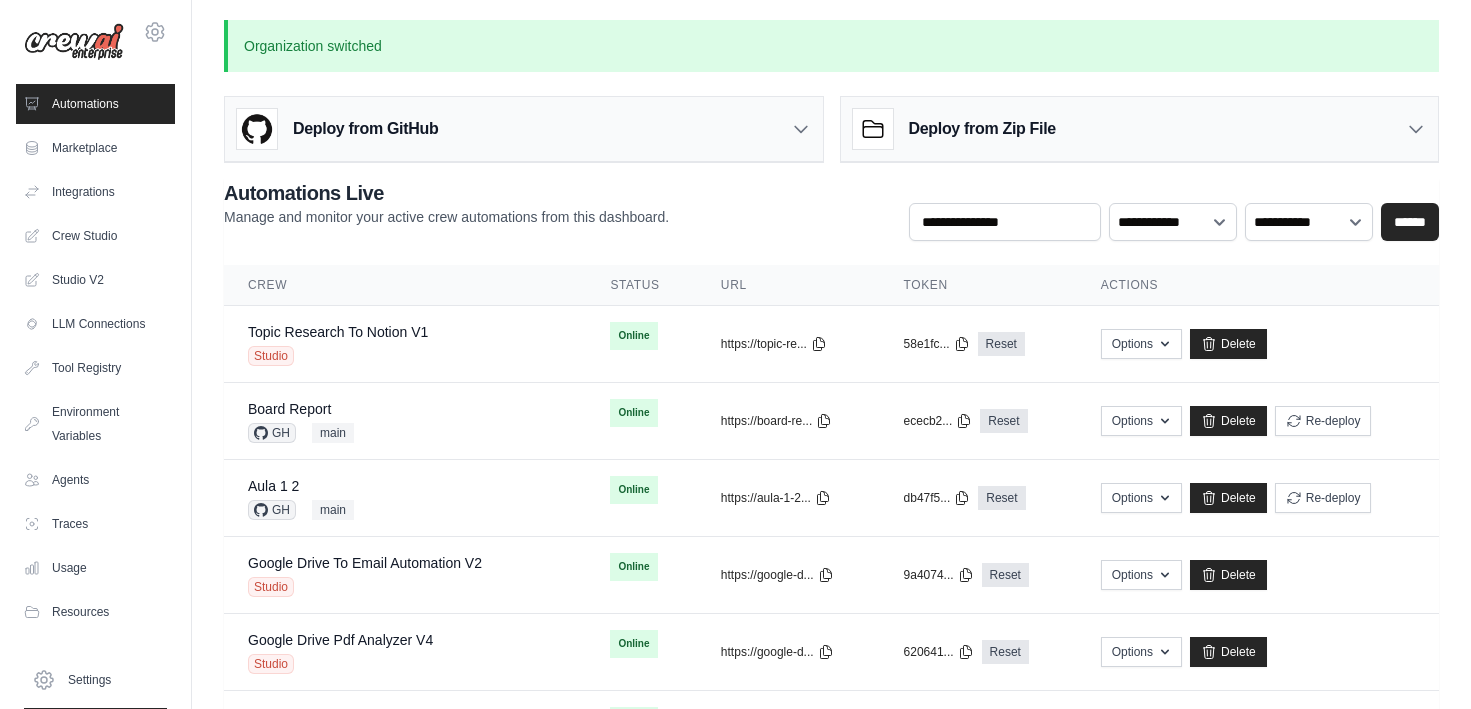 scroll, scrollTop: 0, scrollLeft: 0, axis: both 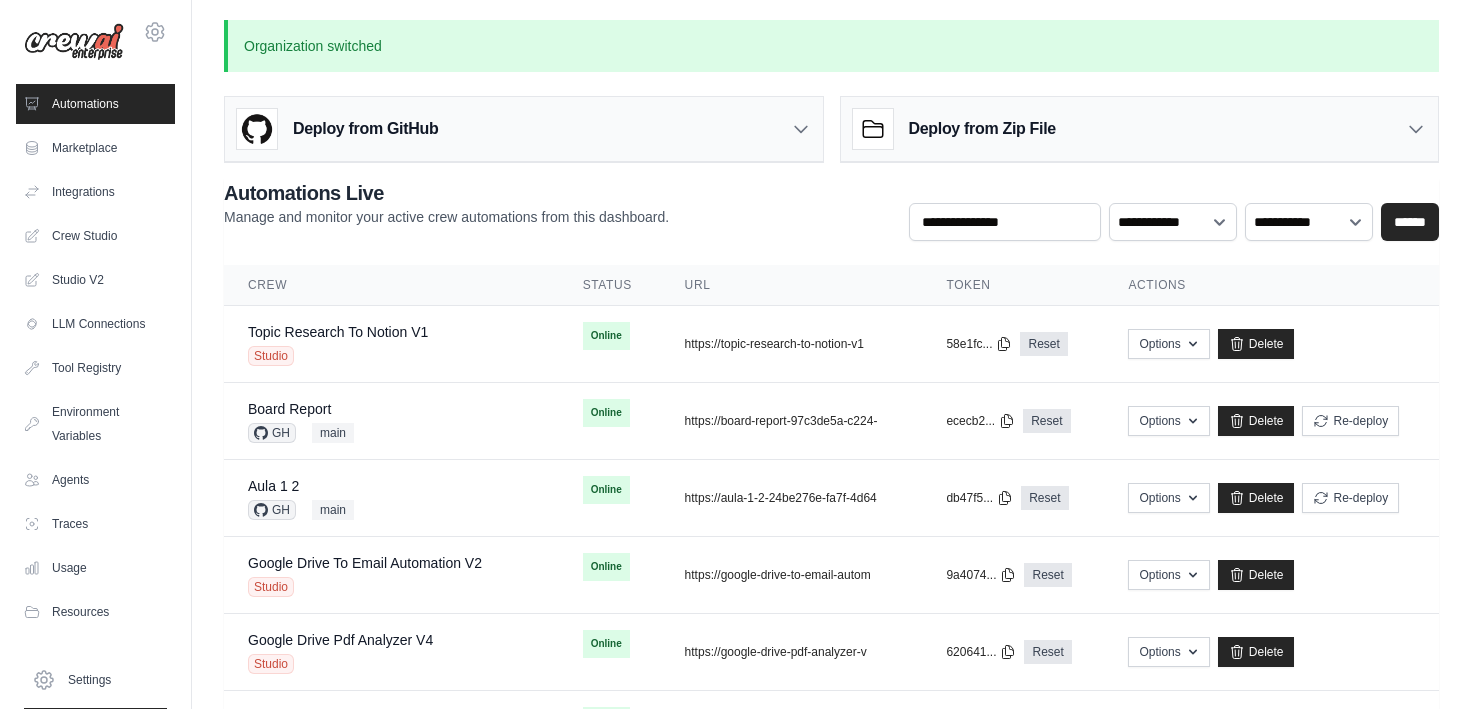 click 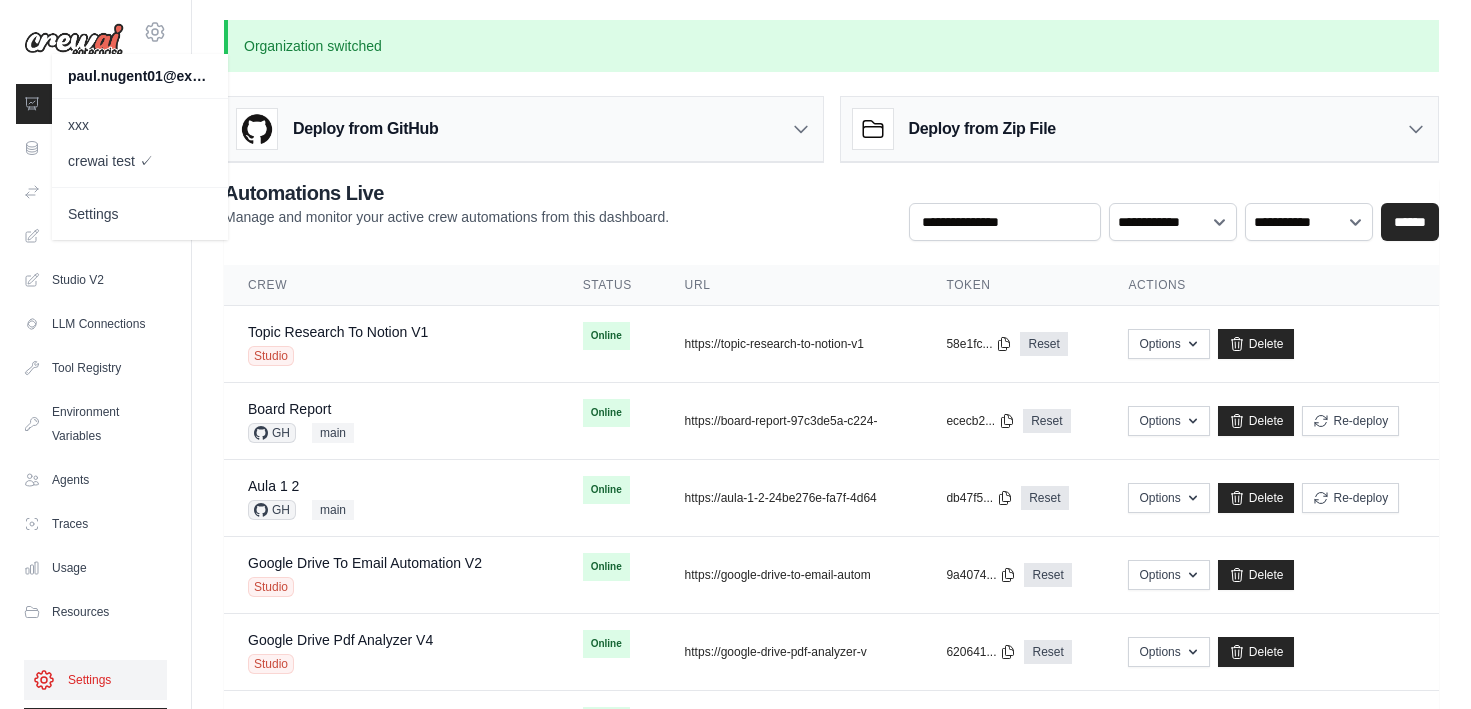 click on "Settings" at bounding box center (95, 680) 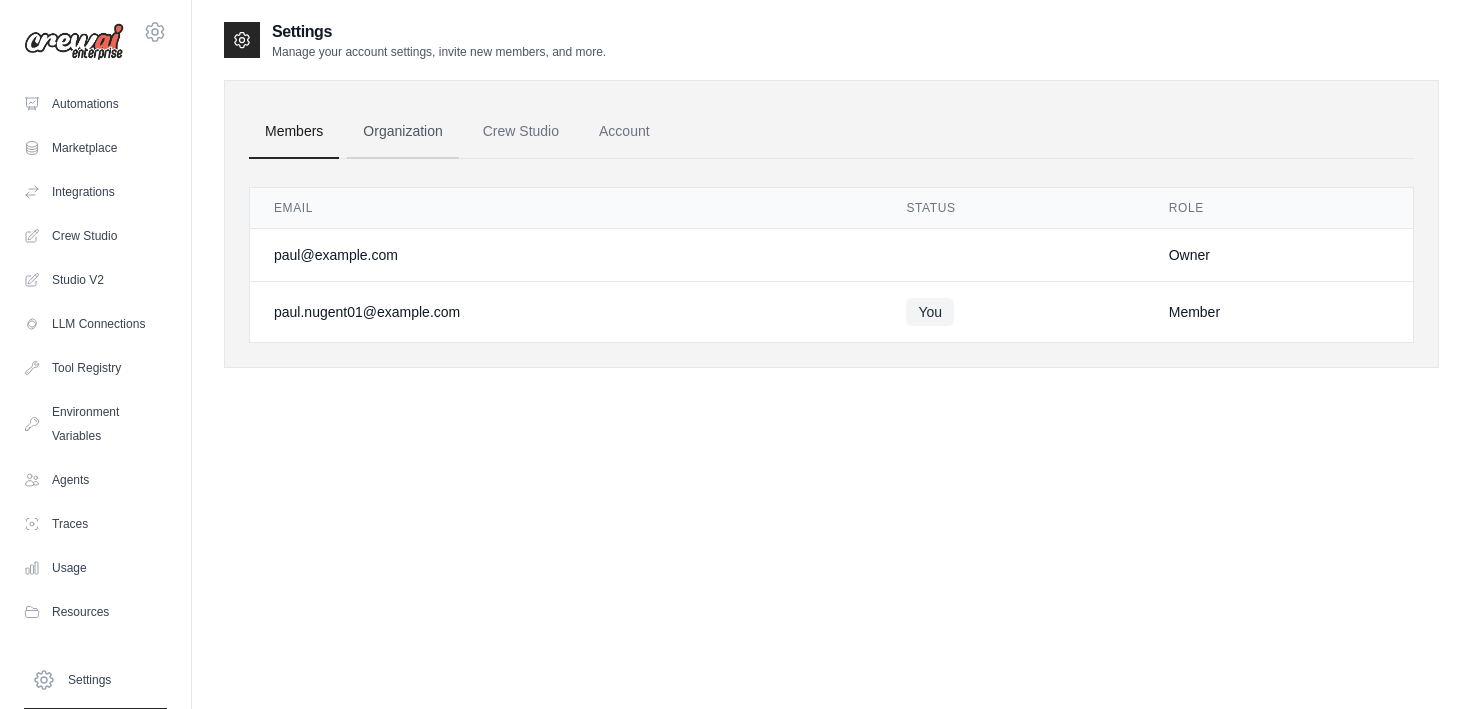 click on "Organization" at bounding box center (402, 132) 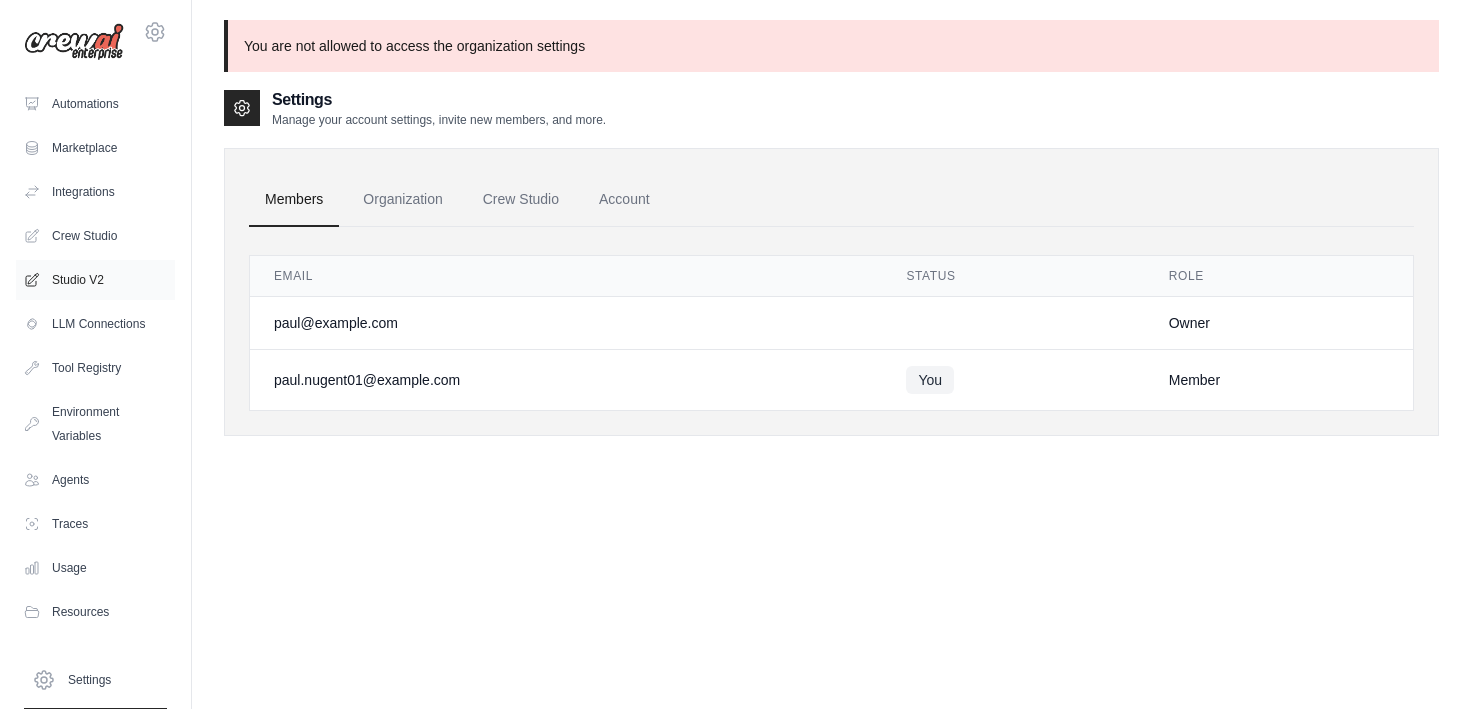click on "Studio V2" at bounding box center [95, 280] 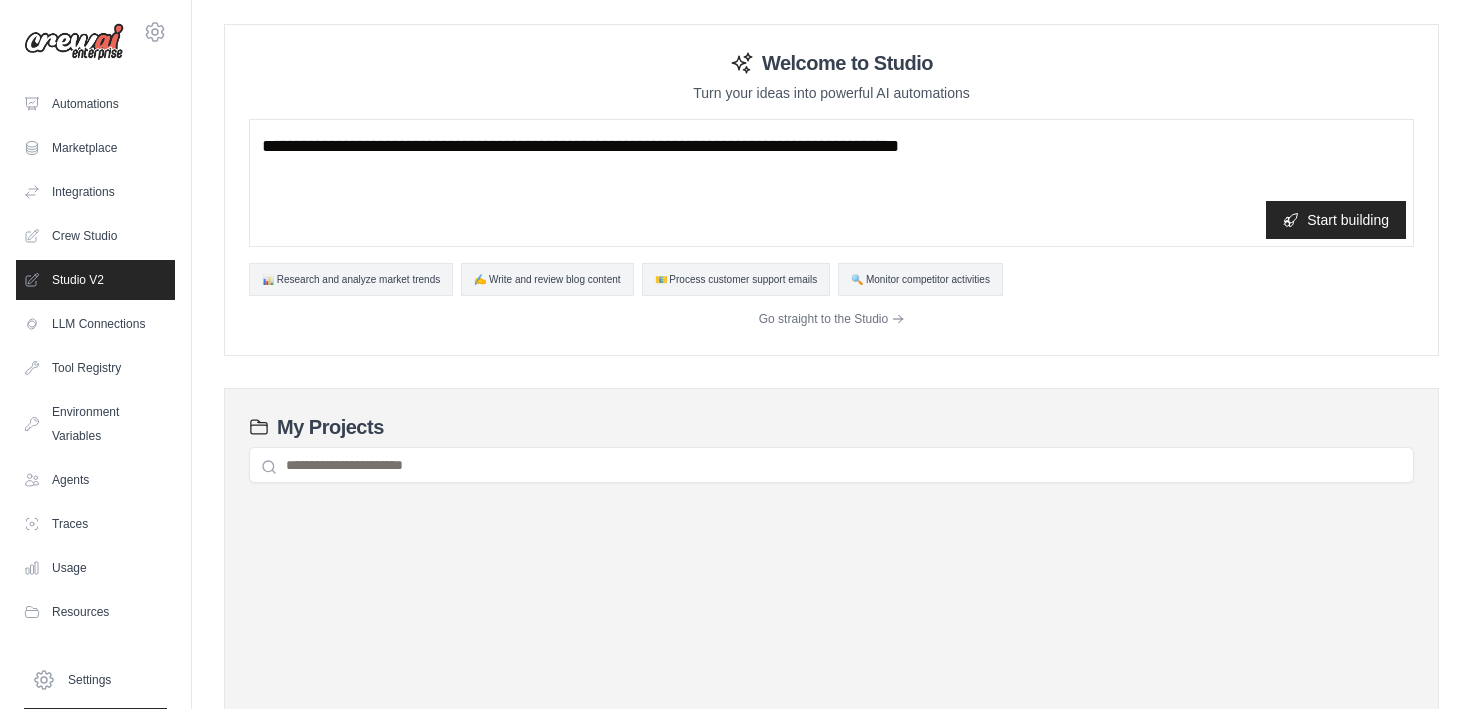 scroll, scrollTop: 0, scrollLeft: 0, axis: both 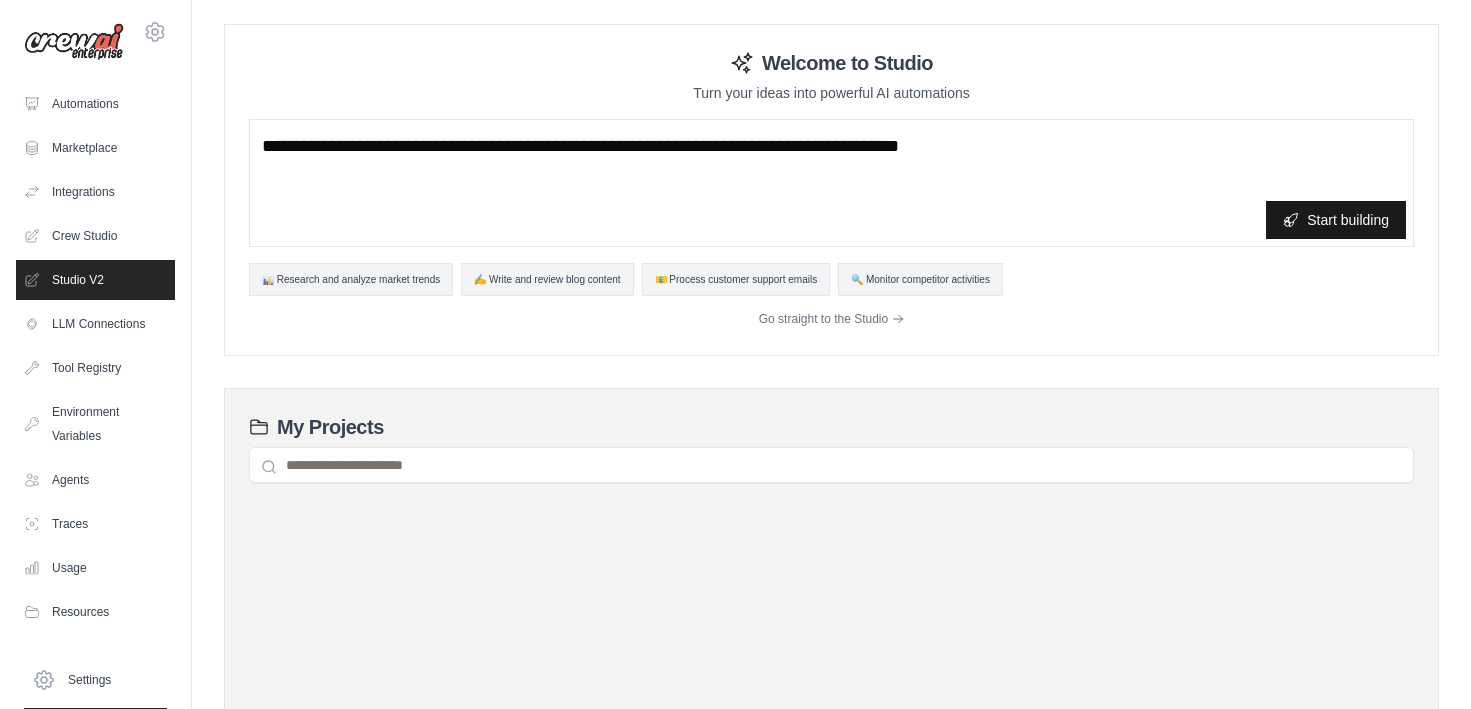 click on "Start building" at bounding box center [1336, 220] 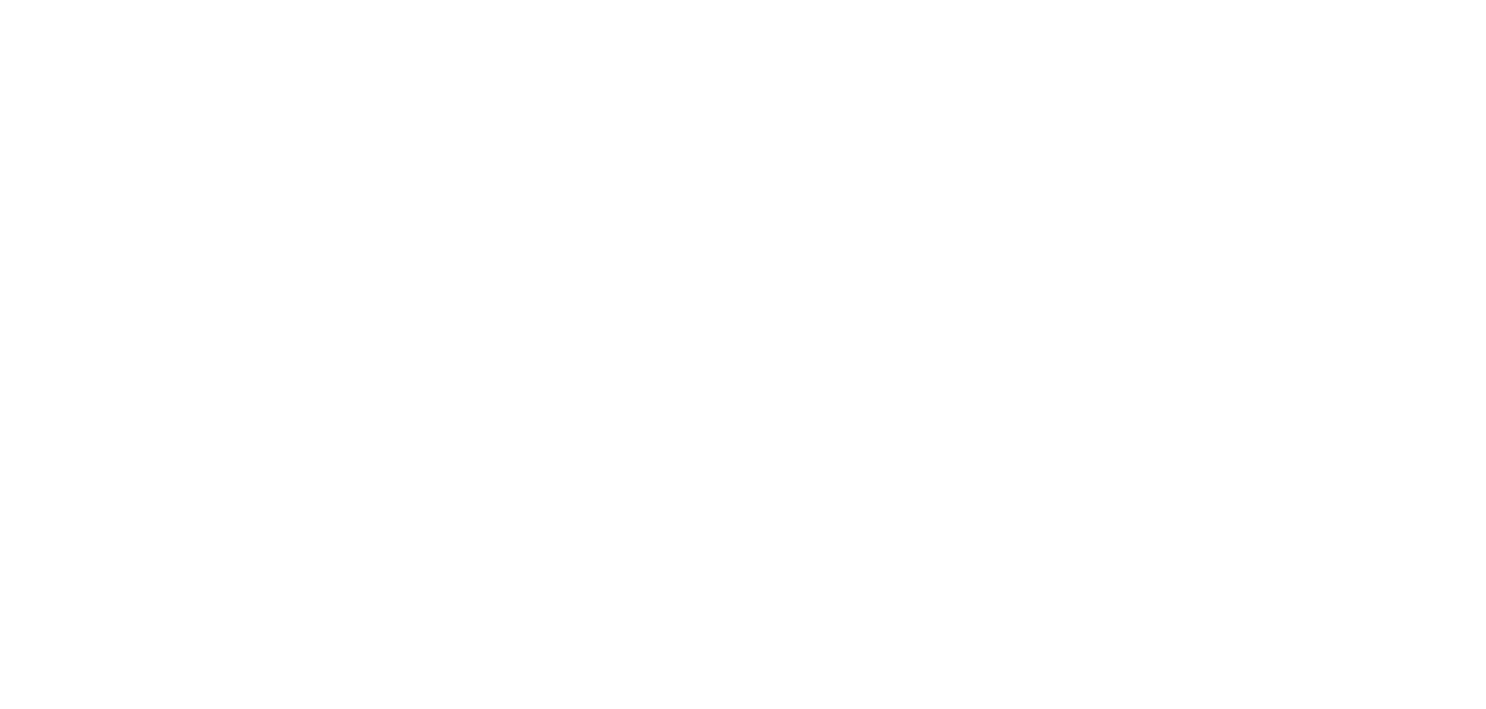 scroll, scrollTop: 0, scrollLeft: 0, axis: both 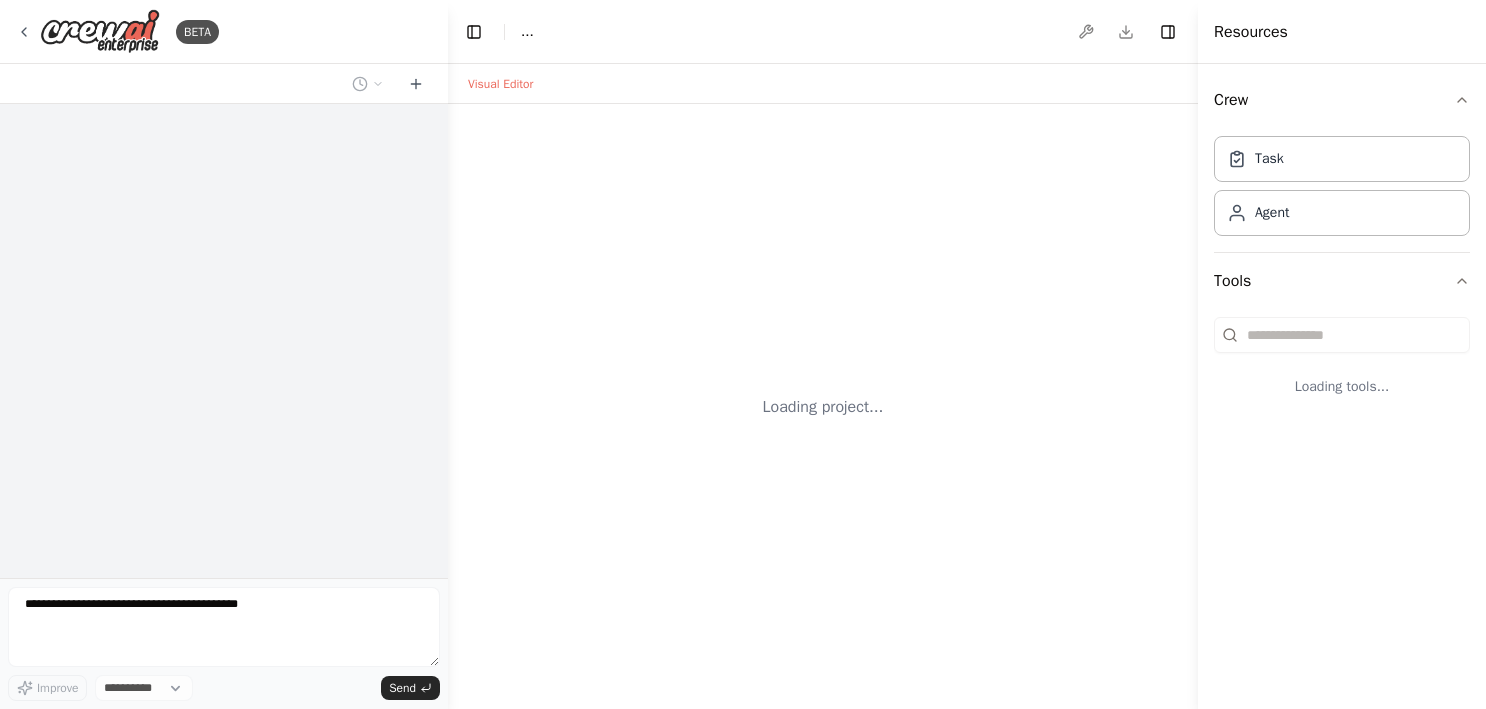 select on "****" 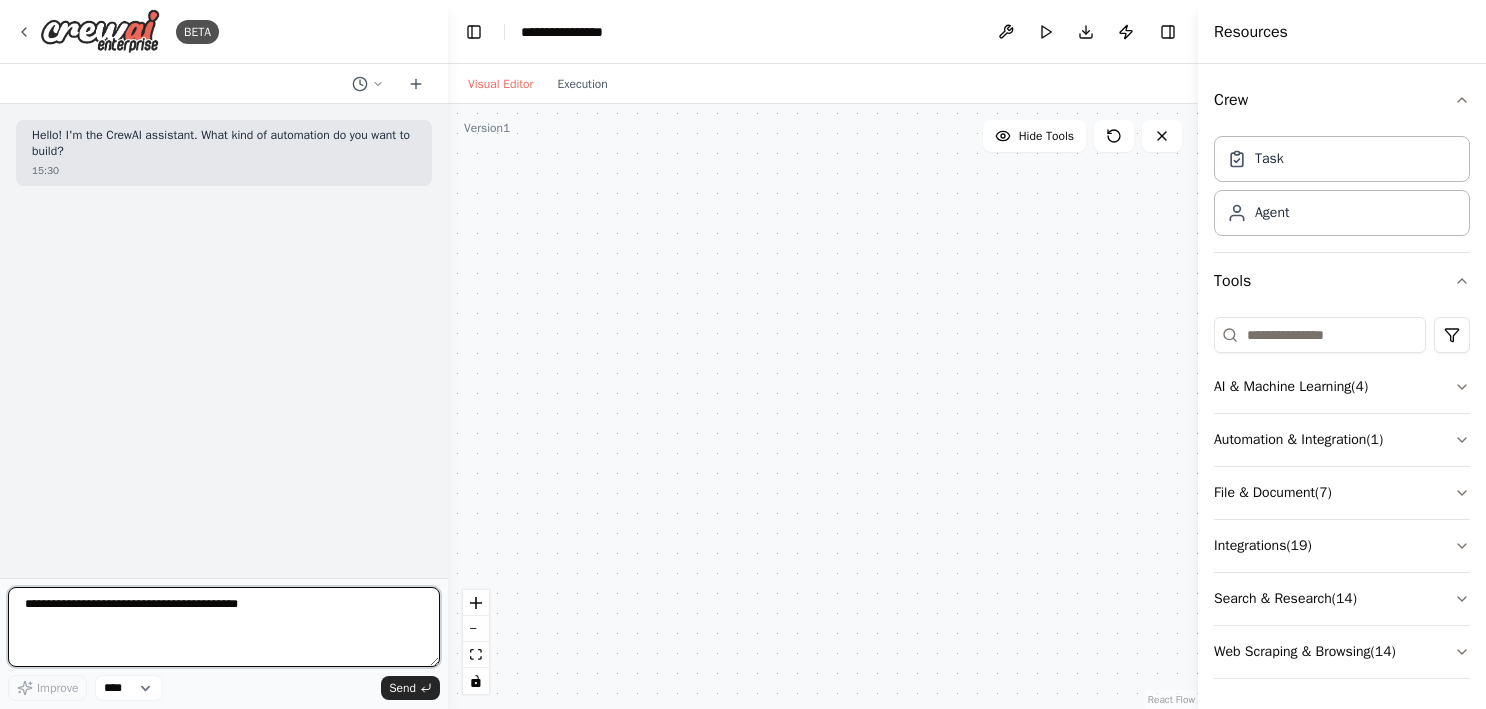 click at bounding box center [224, 627] 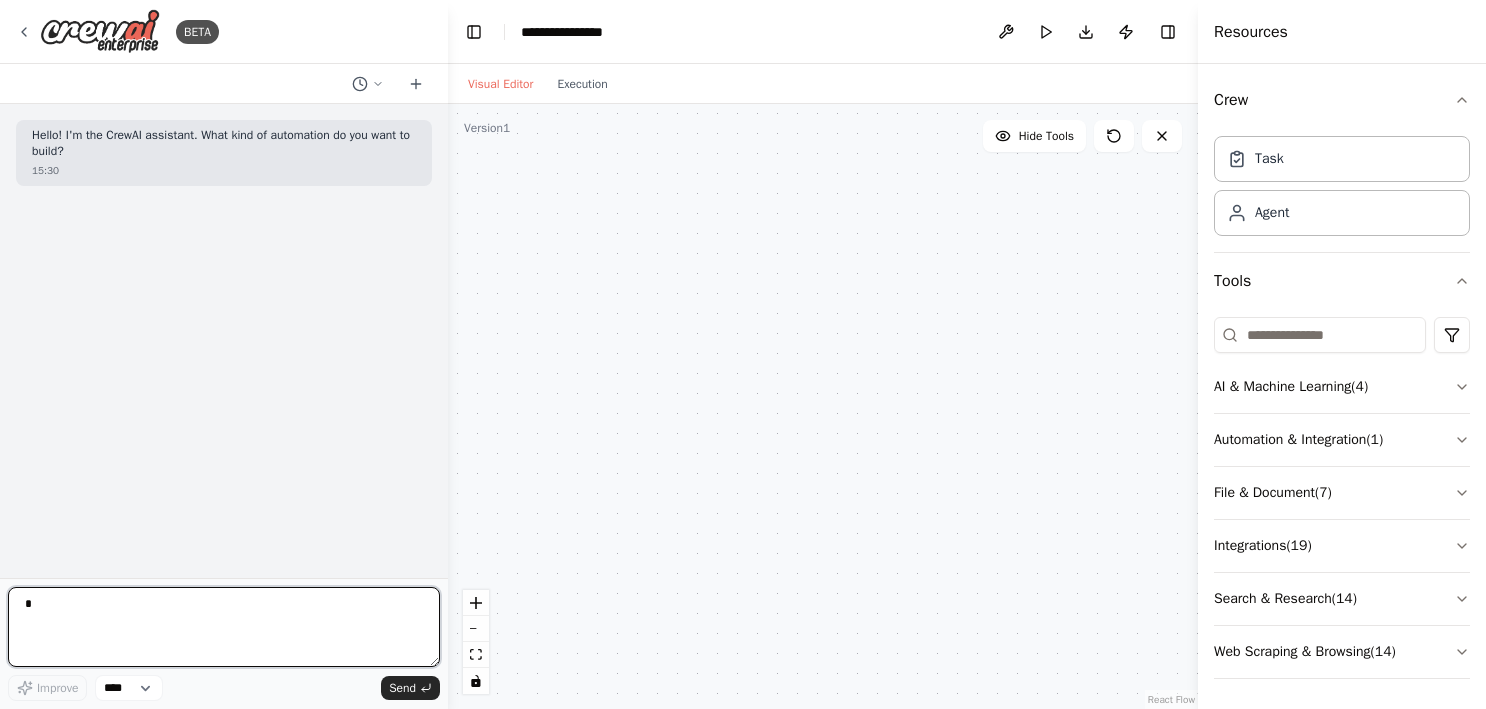 type on "**" 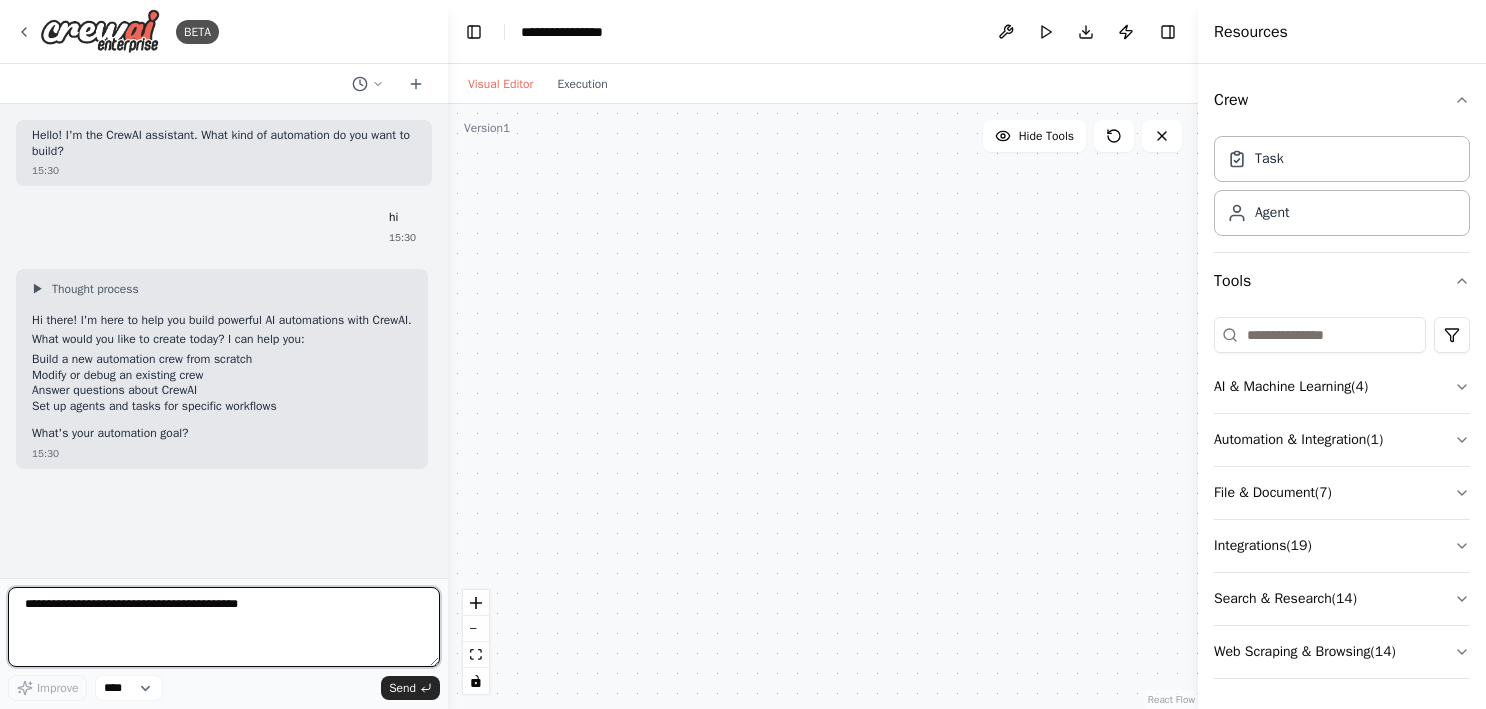 click at bounding box center (224, 627) 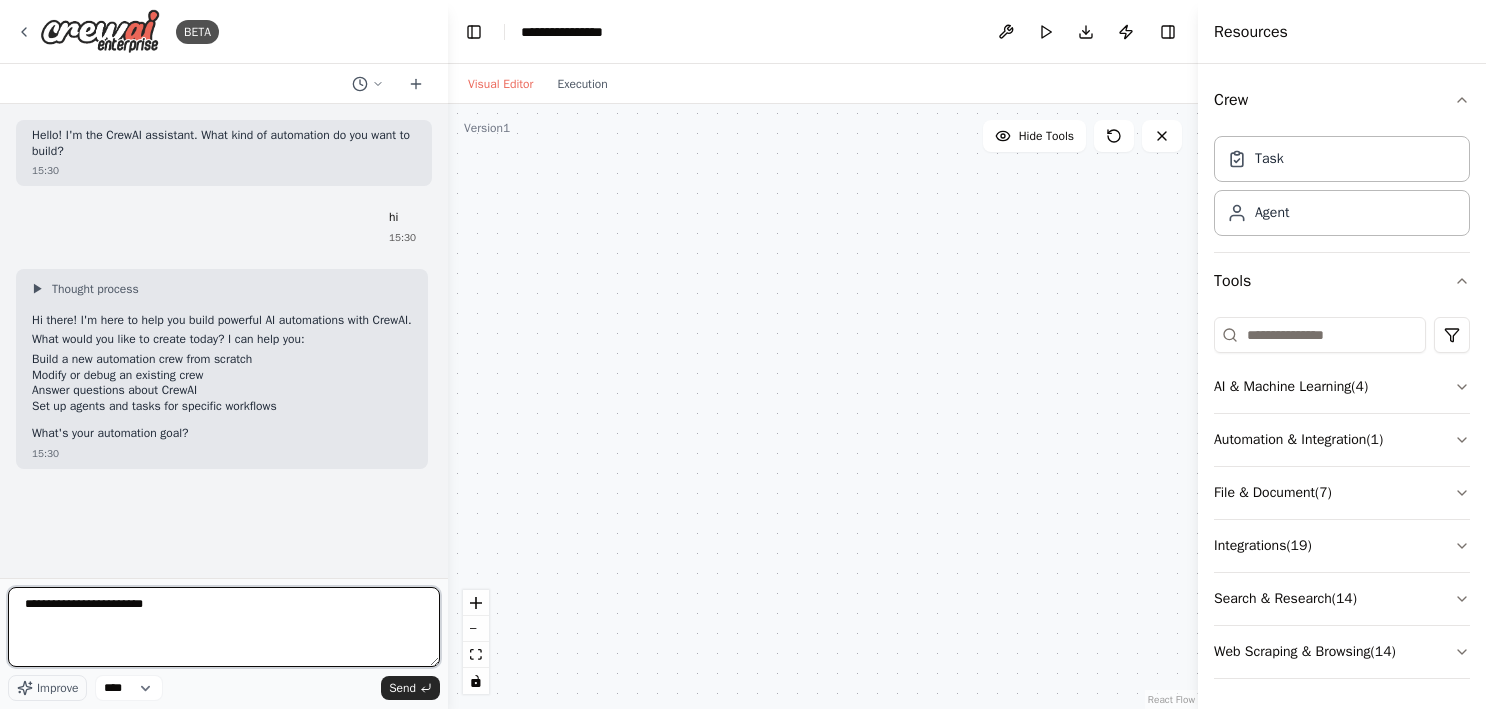 type on "**********" 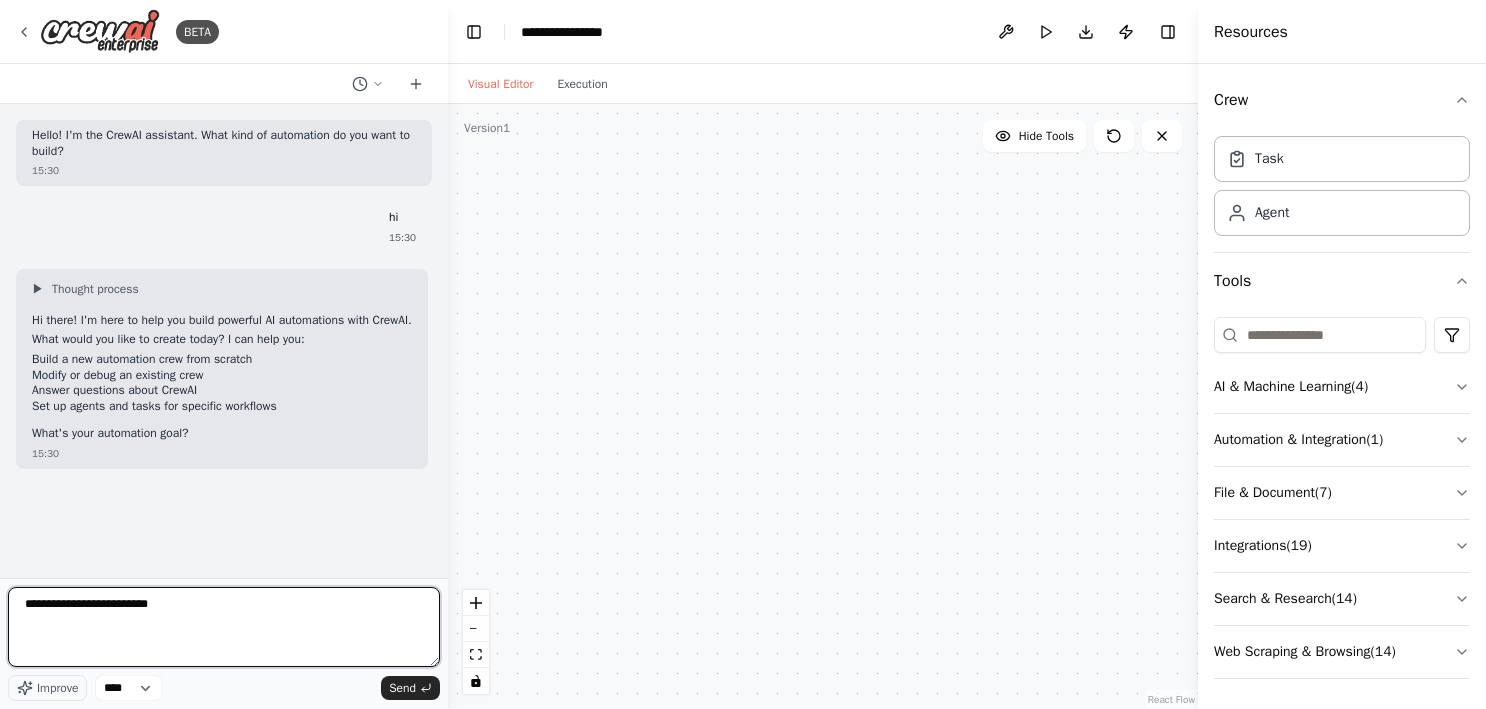 type 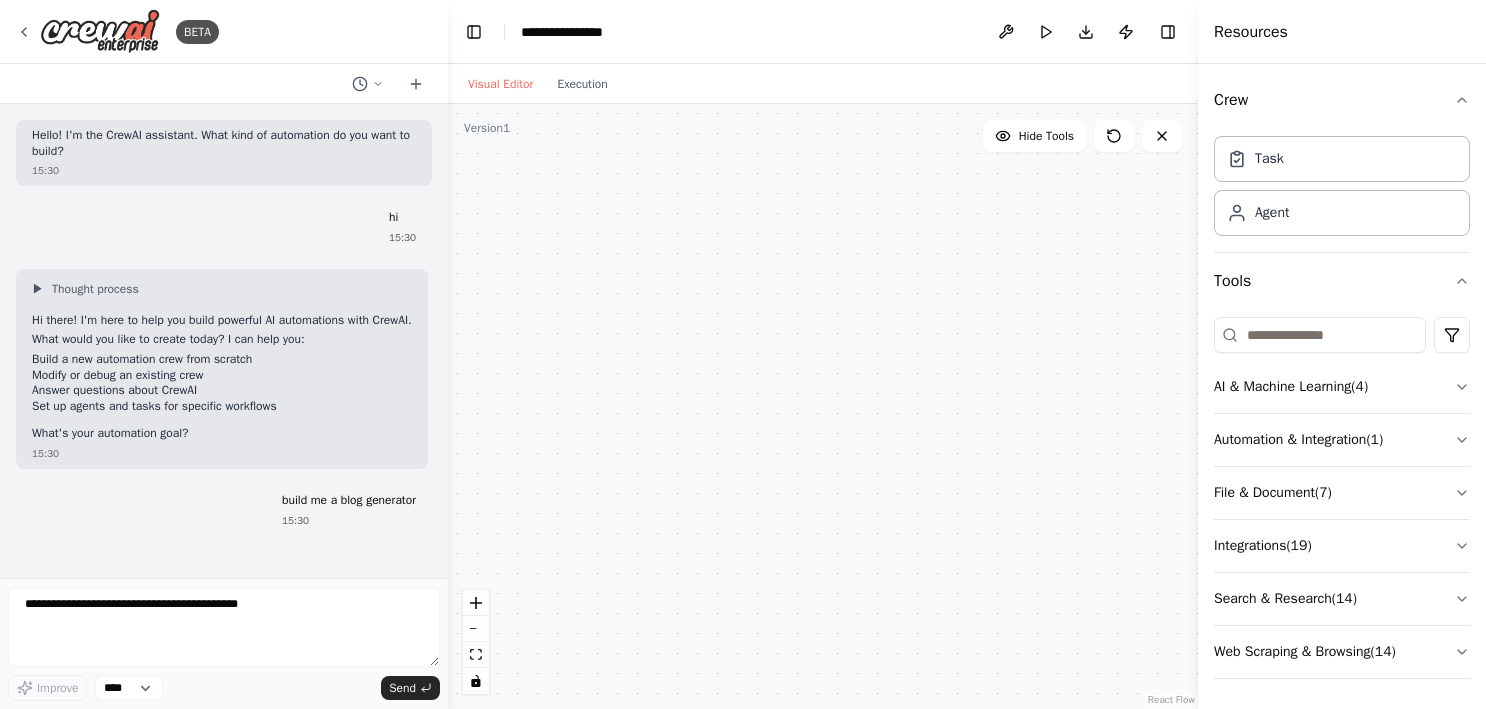 scroll, scrollTop: 41, scrollLeft: 0, axis: vertical 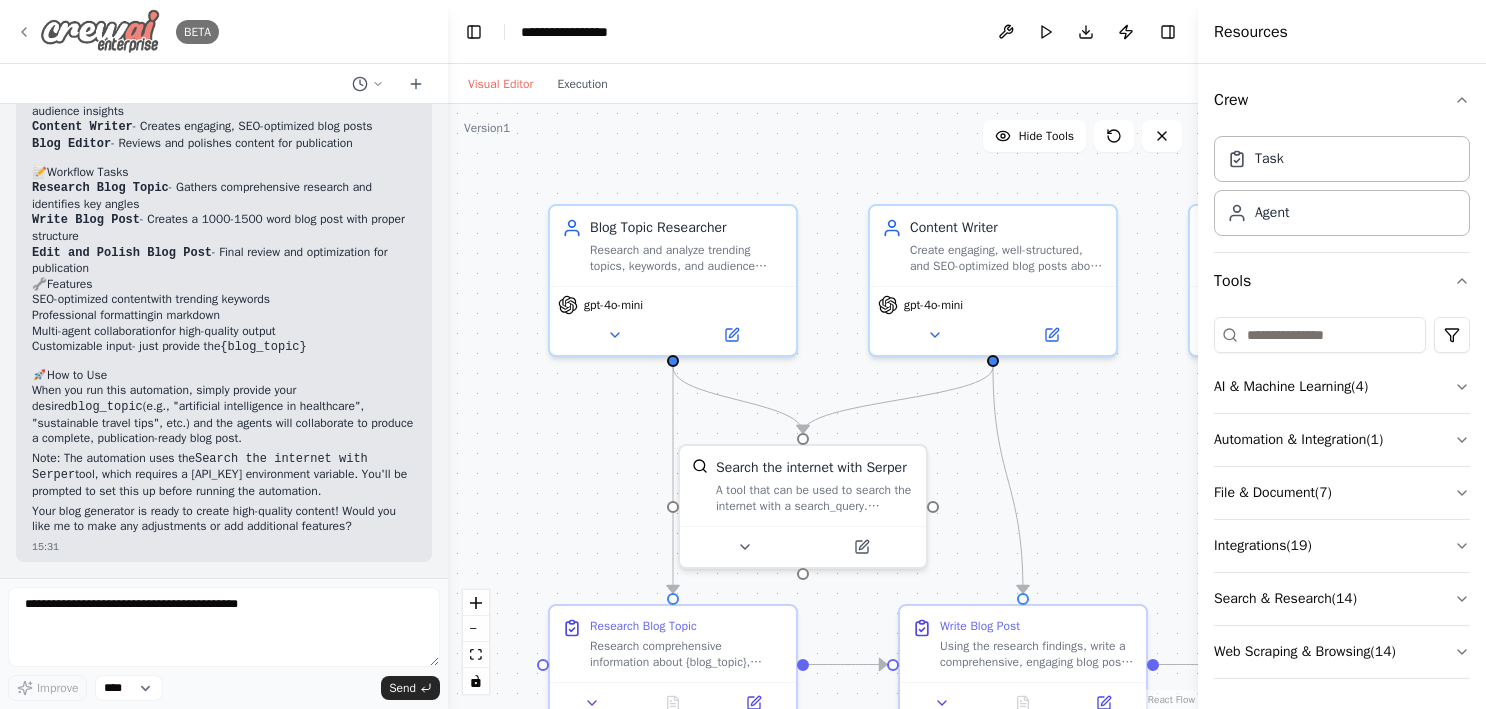 click 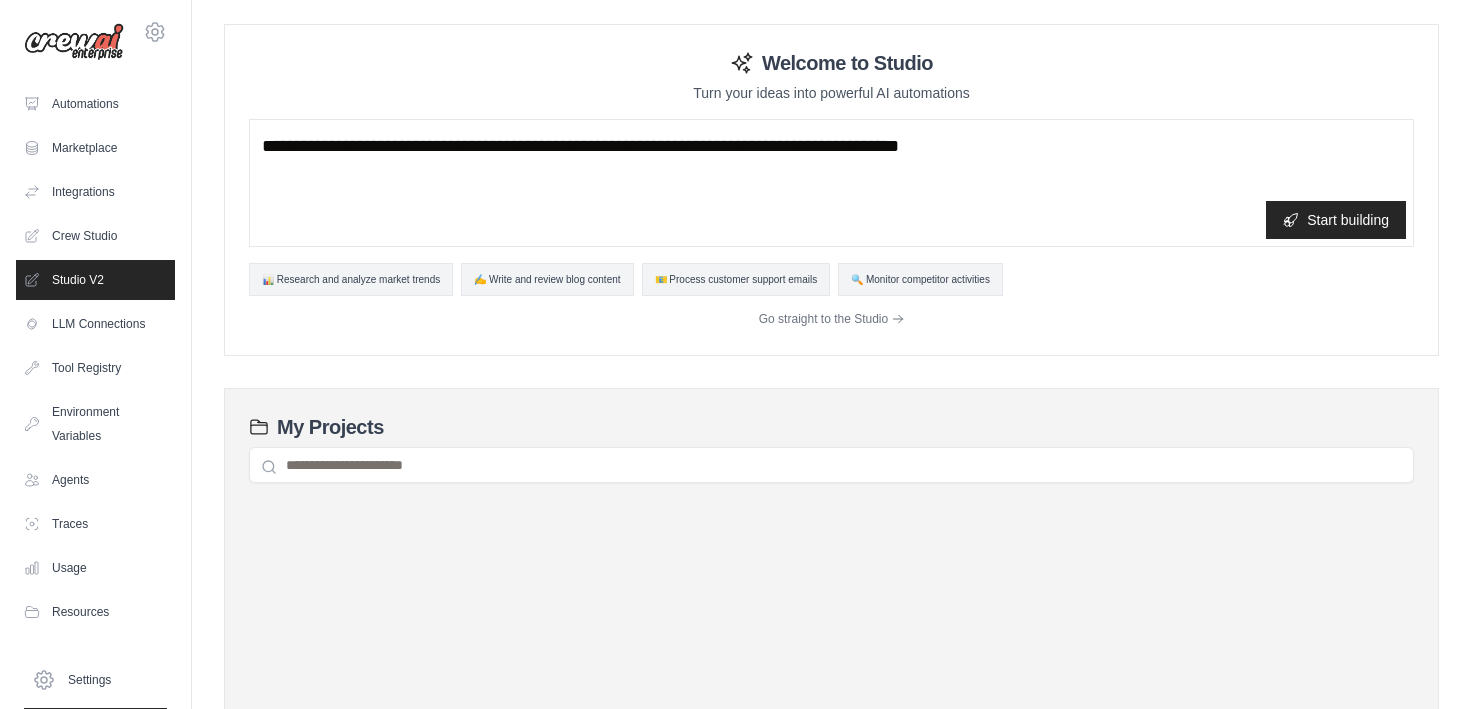 scroll, scrollTop: 0, scrollLeft: 0, axis: both 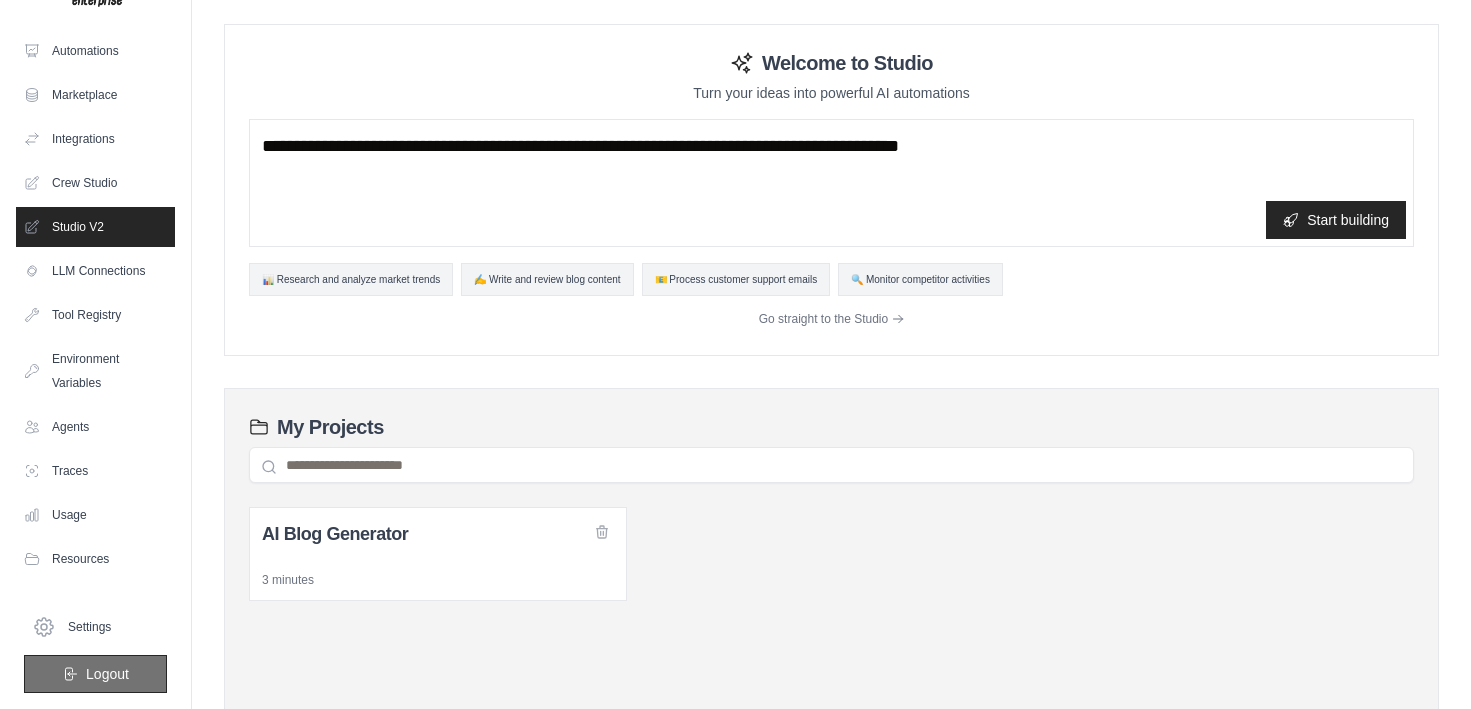 click on "Logout" at bounding box center [107, 674] 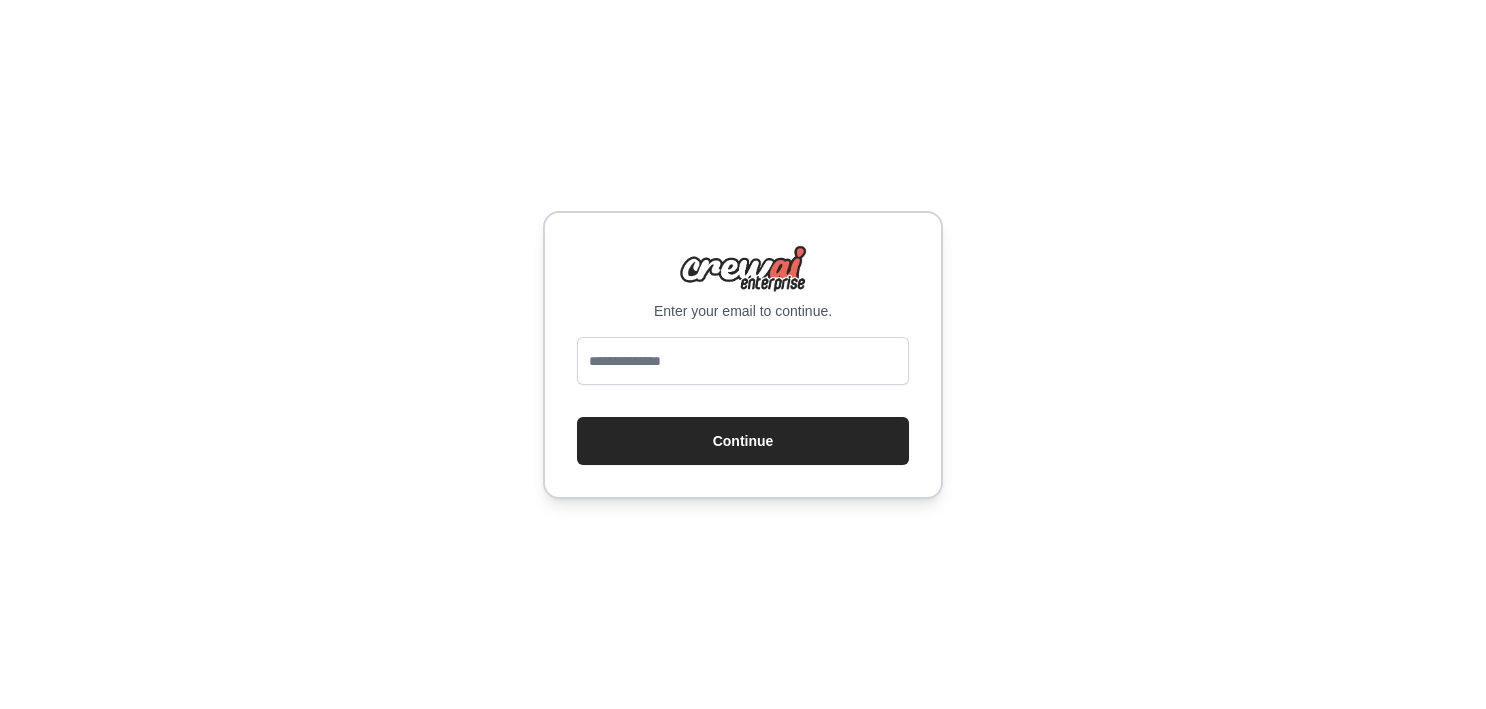 scroll, scrollTop: 0, scrollLeft: 0, axis: both 